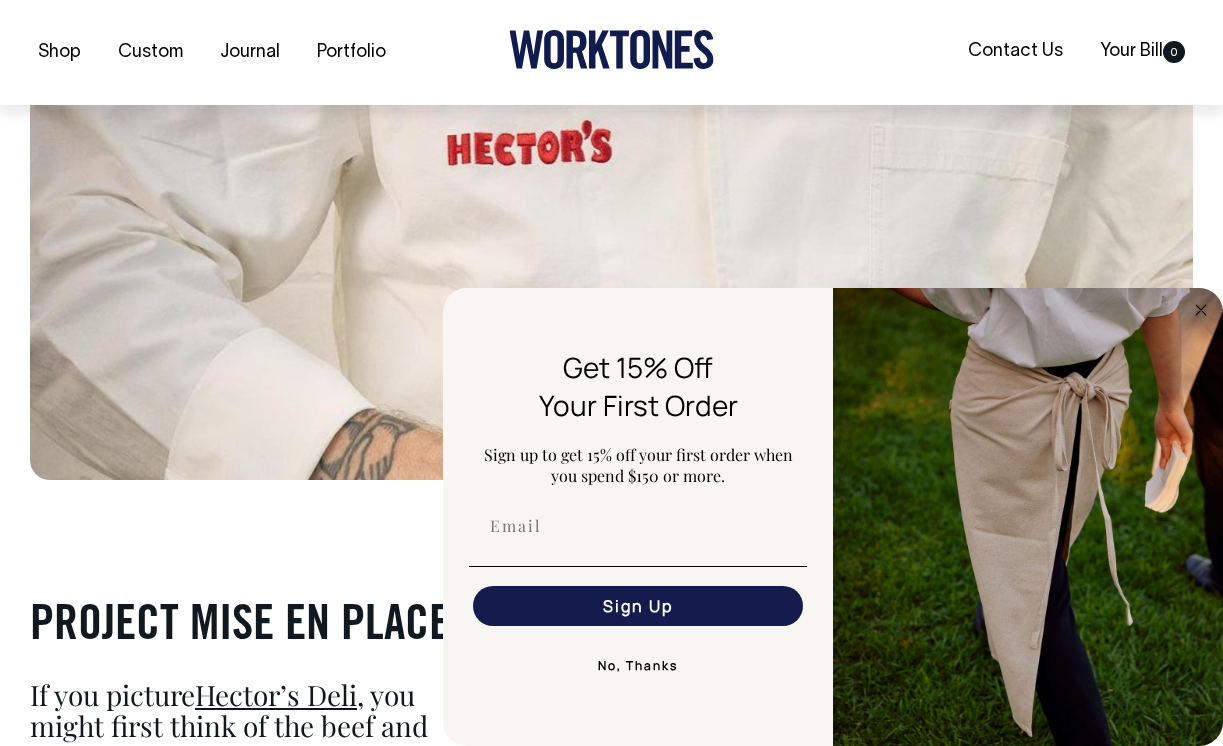 scroll, scrollTop: 582, scrollLeft: 0, axis: vertical 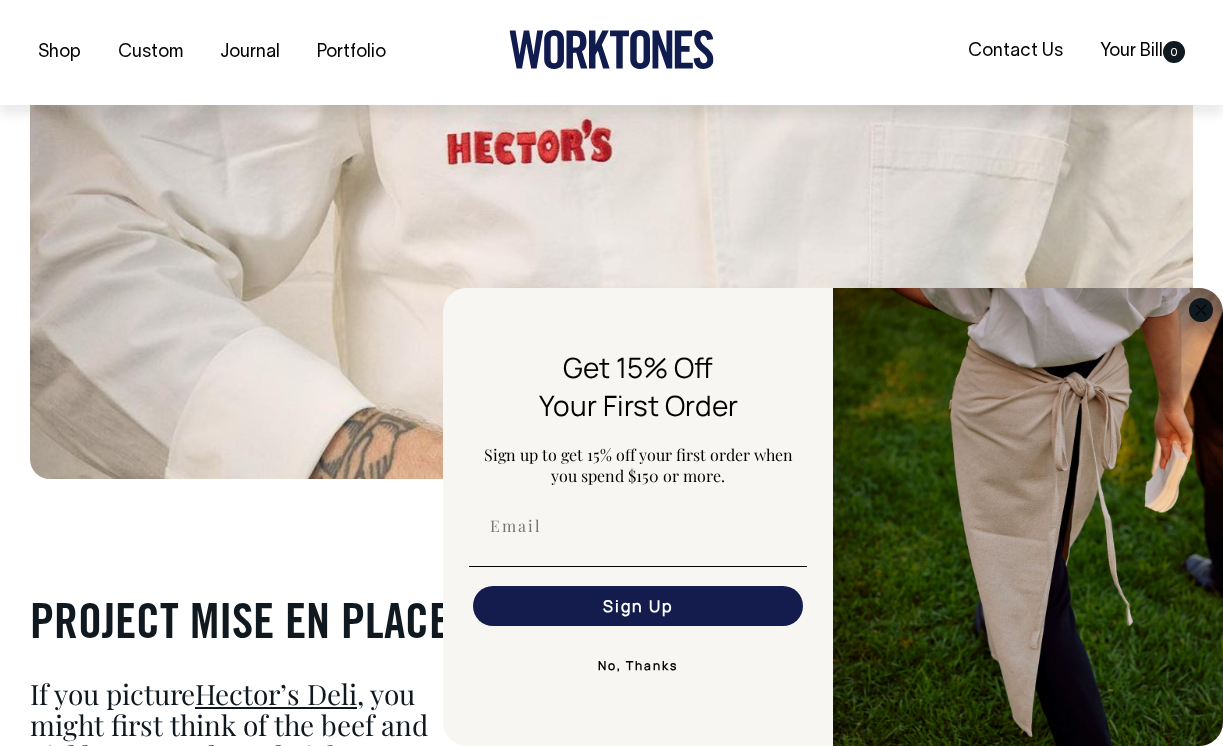 click 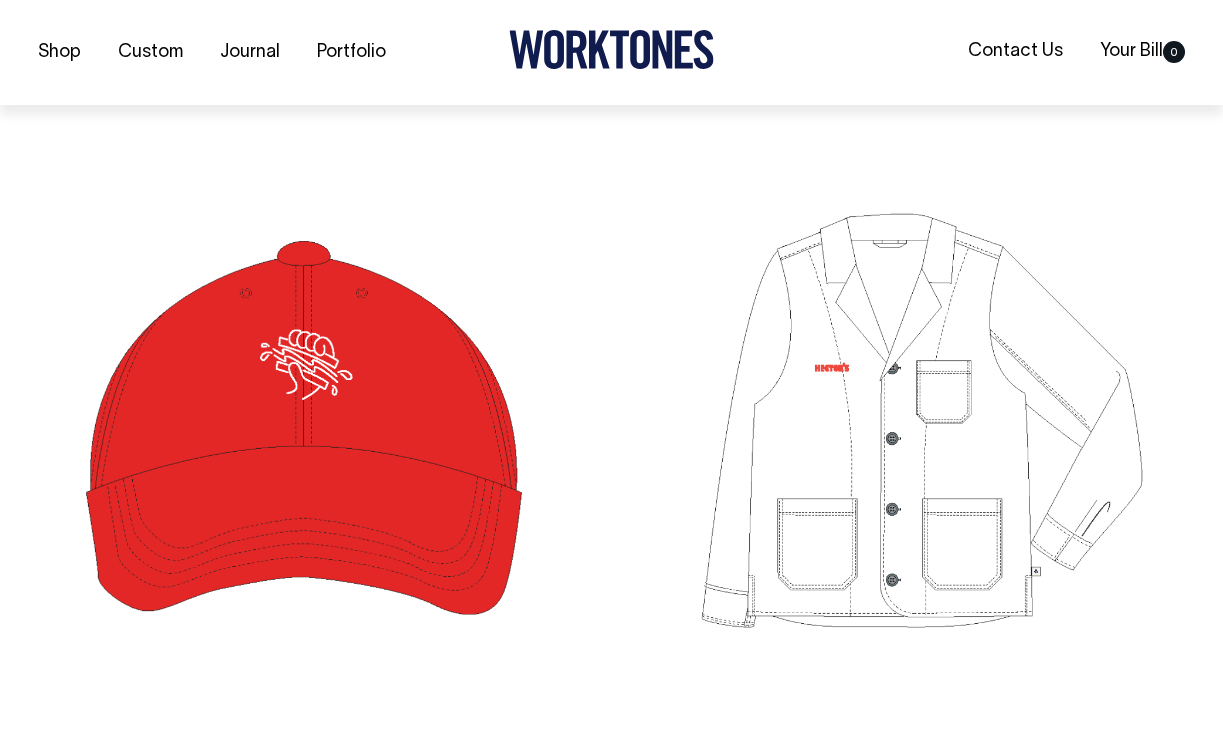scroll, scrollTop: 4856, scrollLeft: 0, axis: vertical 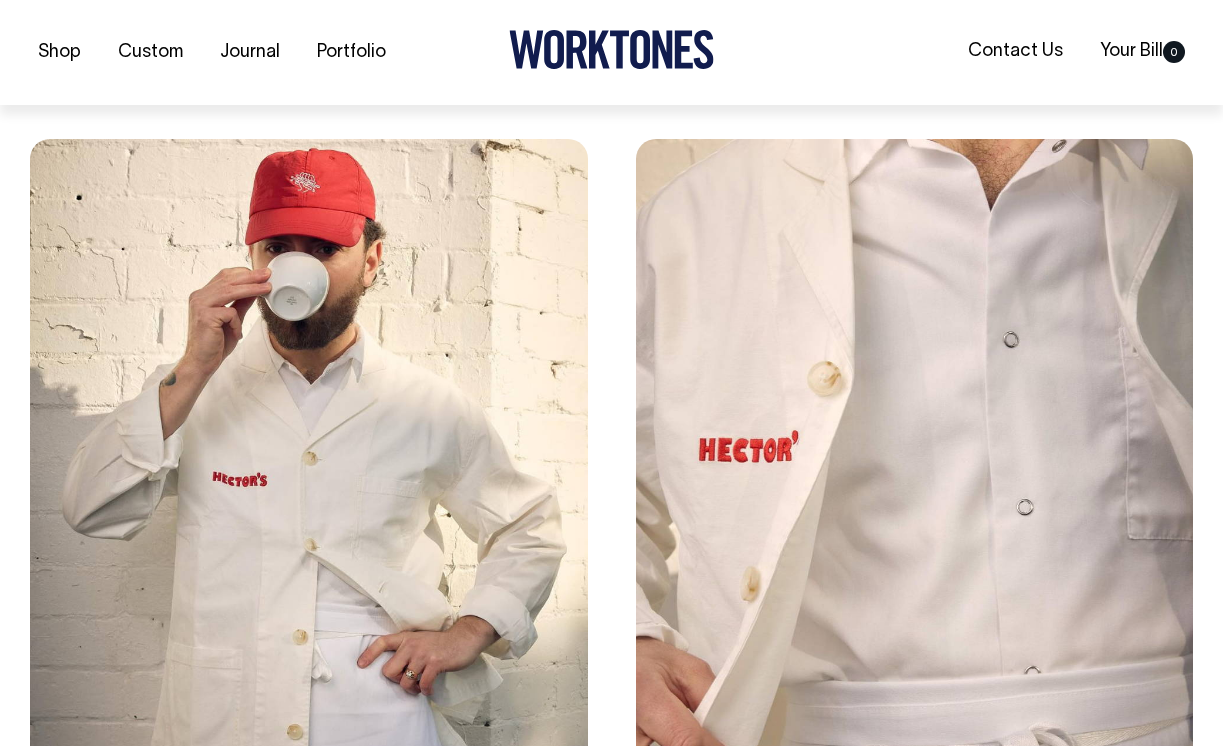 click at bounding box center (915, 456) 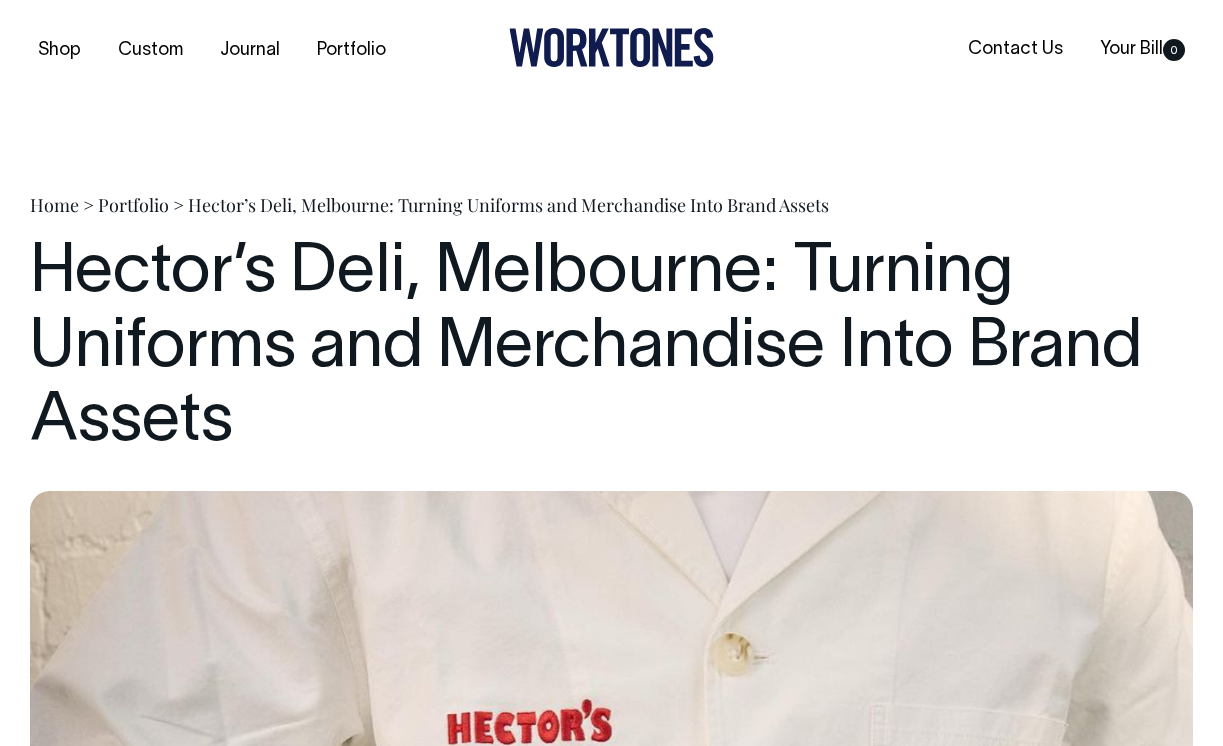 scroll, scrollTop: 0, scrollLeft: 0, axis: both 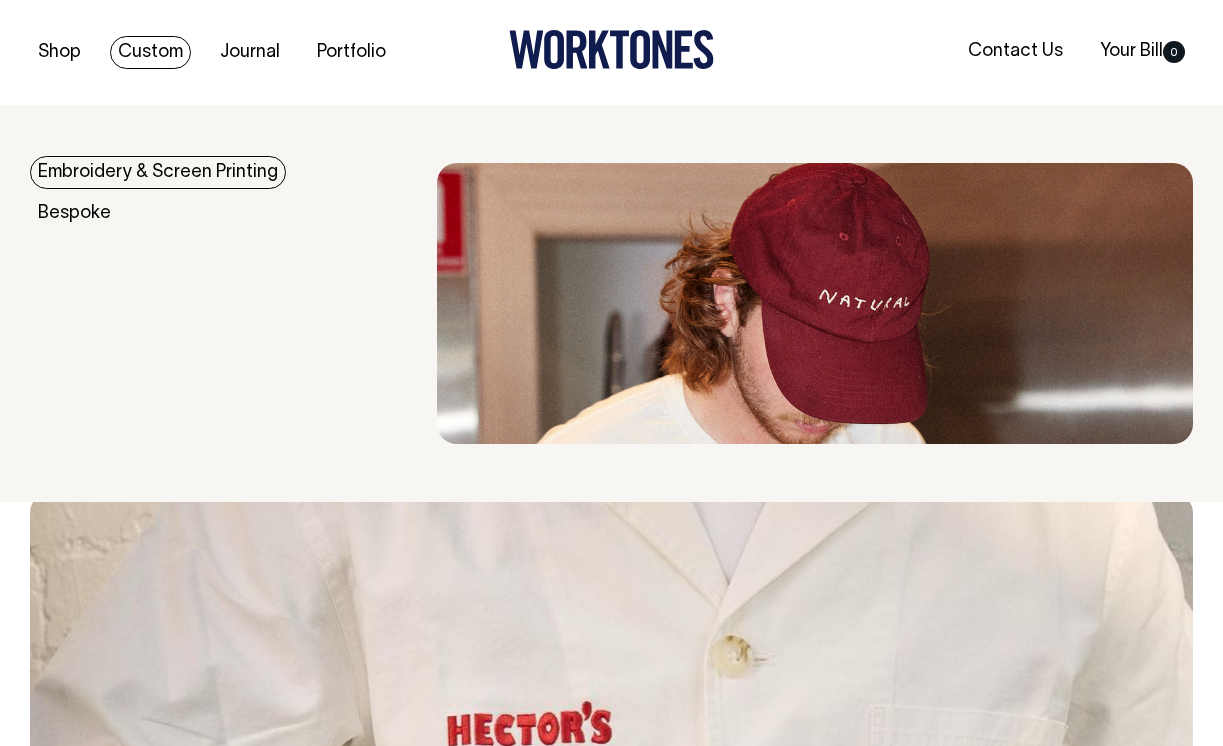 click on "Custom" at bounding box center [150, 52] 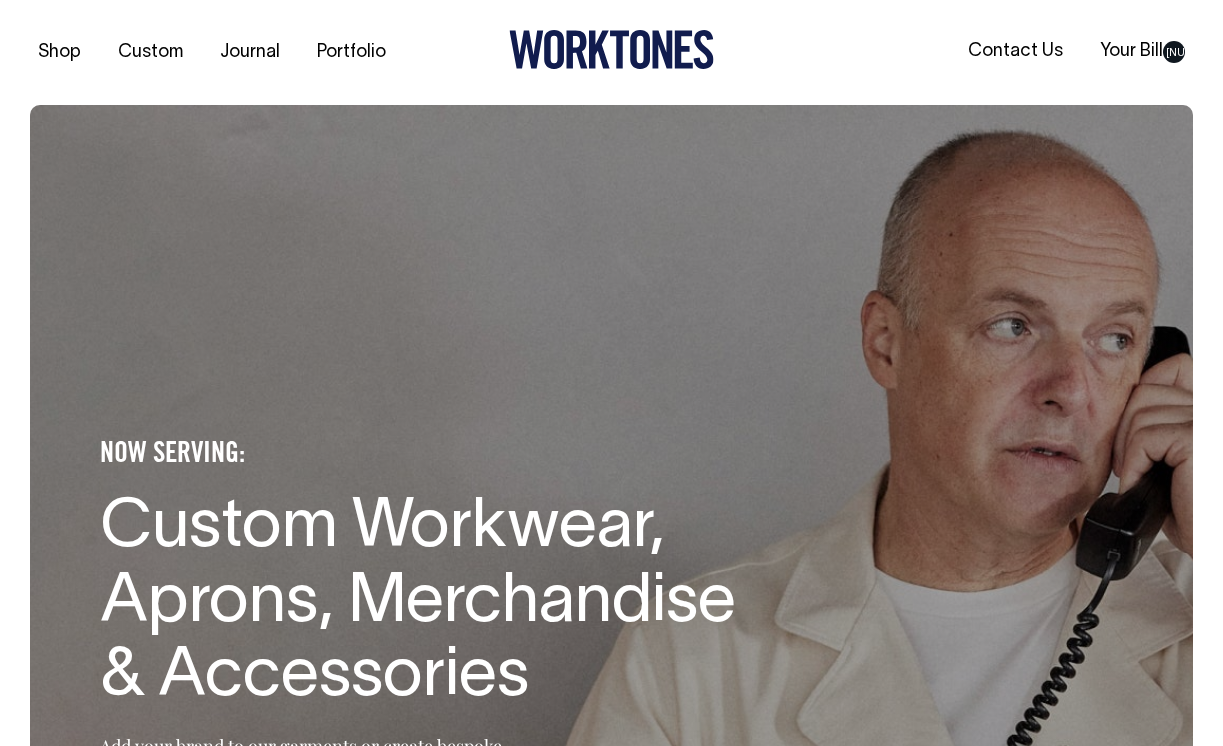 scroll, scrollTop: 0, scrollLeft: 0, axis: both 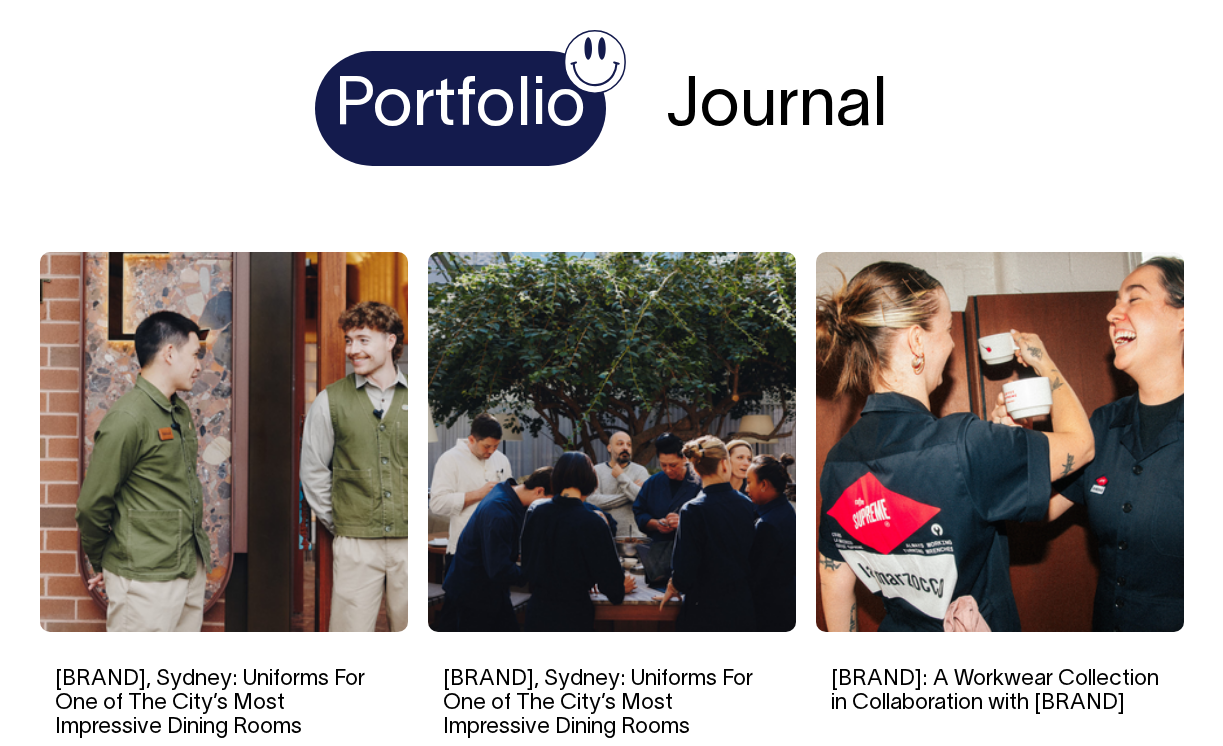 click on "Journal" at bounding box center (777, 108) 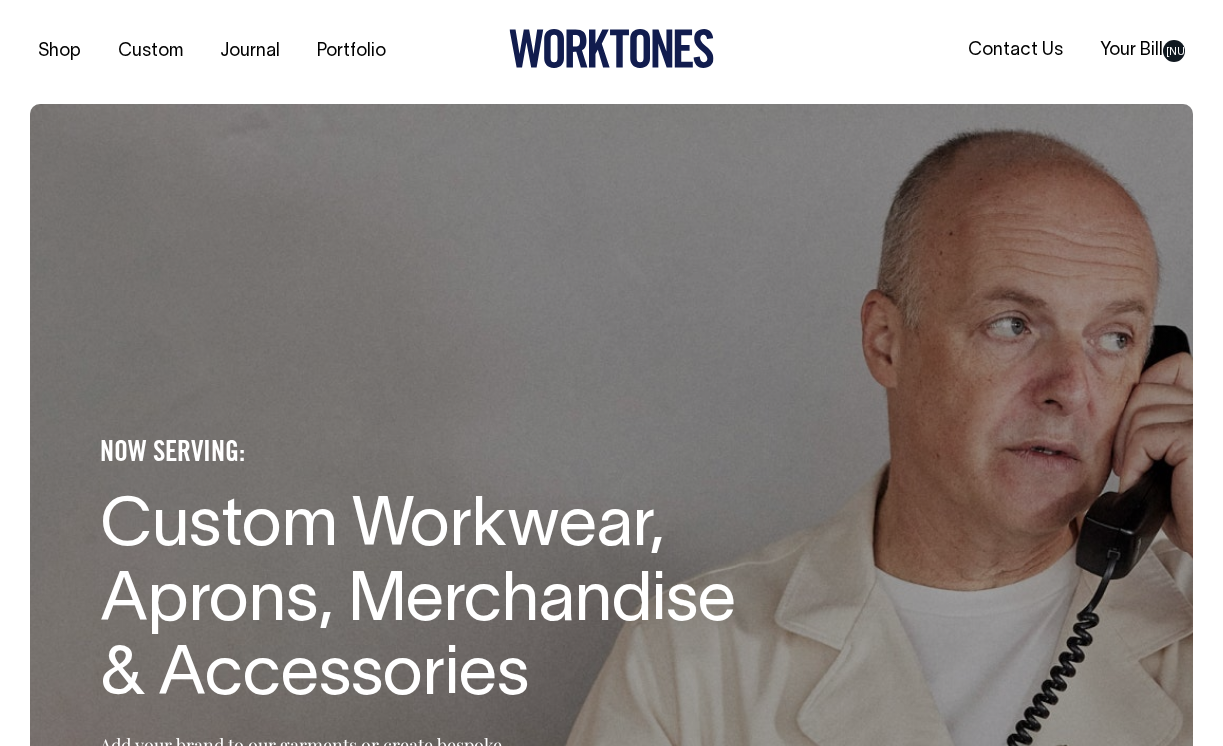 scroll, scrollTop: 0, scrollLeft: 0, axis: both 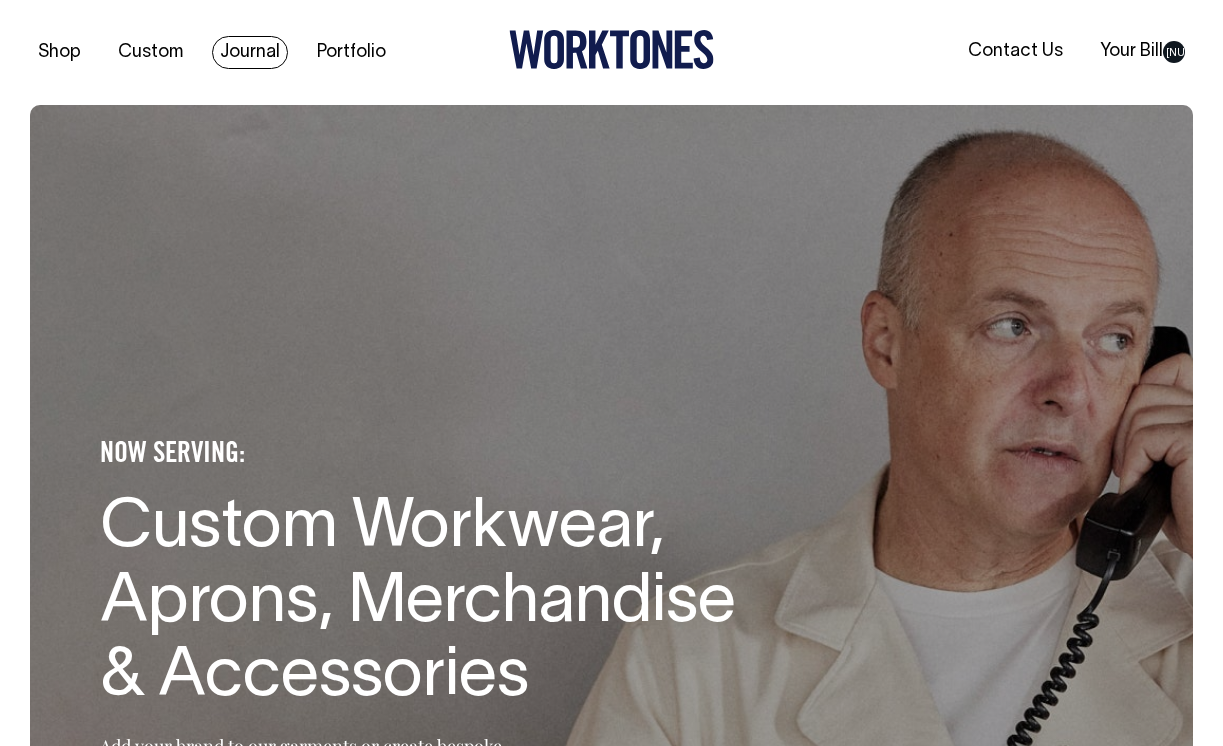 click on "Journal" at bounding box center [250, 52] 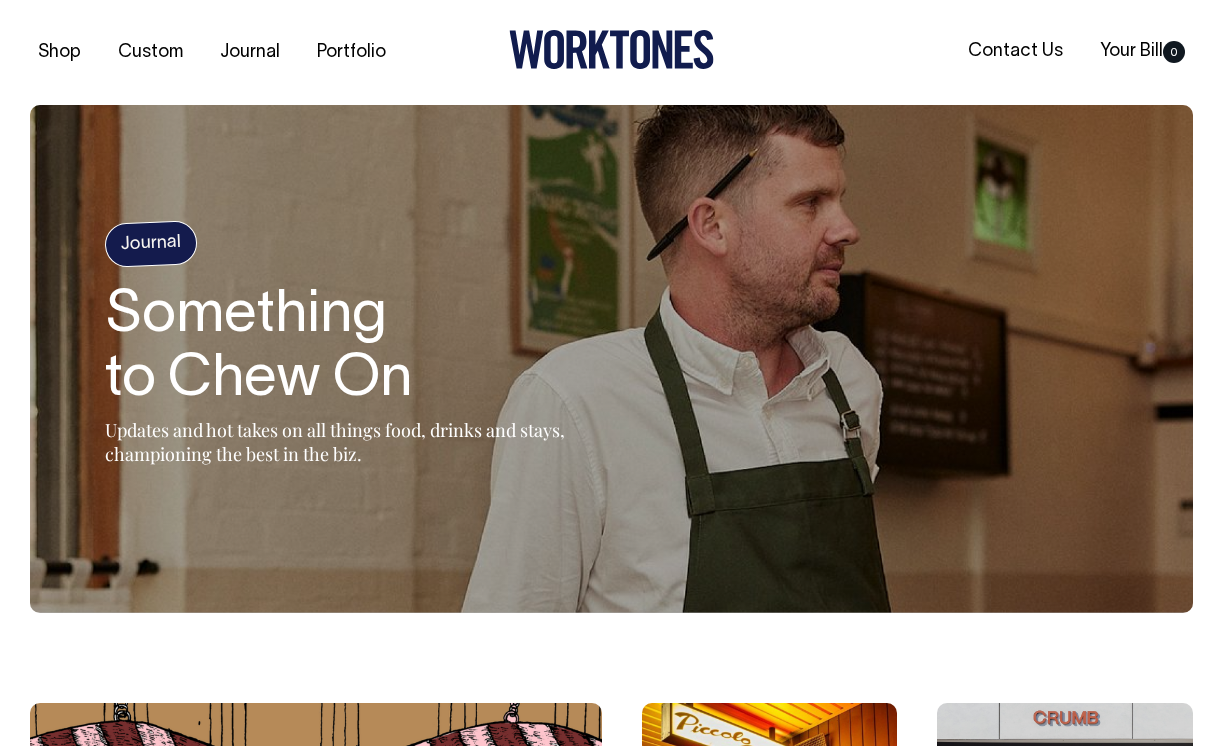 scroll, scrollTop: 0, scrollLeft: 0, axis: both 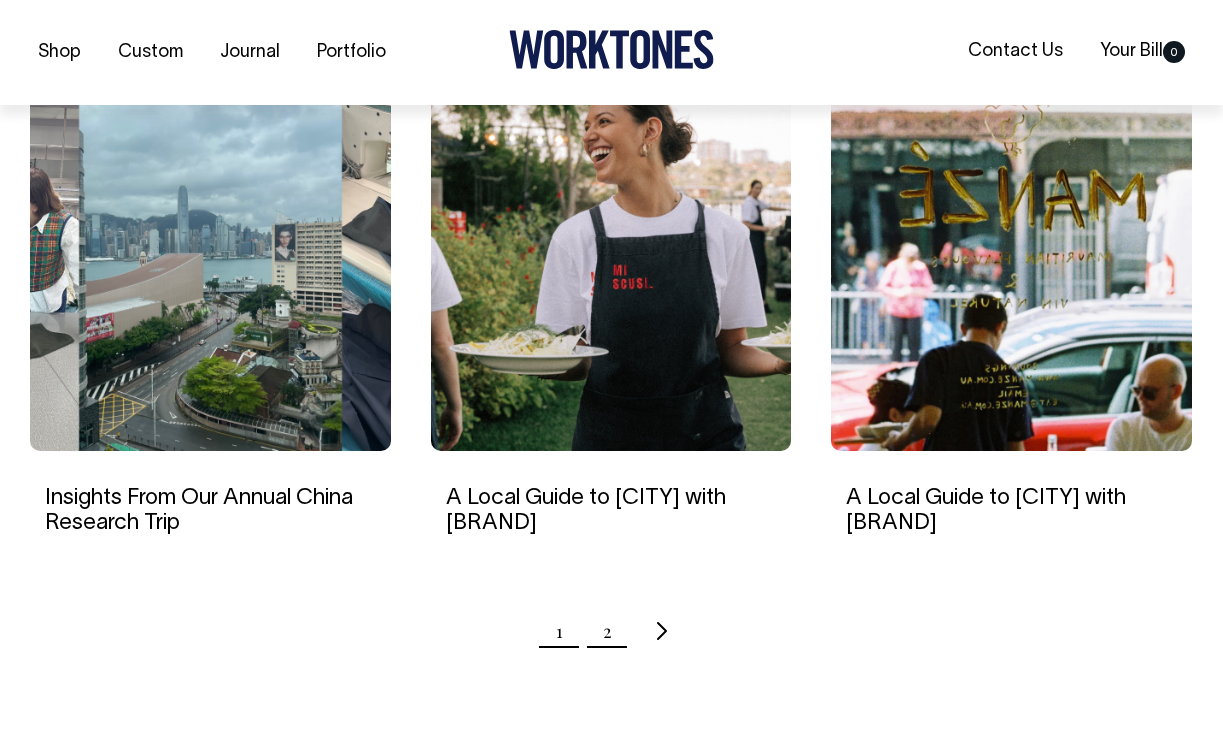 click on "2" at bounding box center [607, 631] 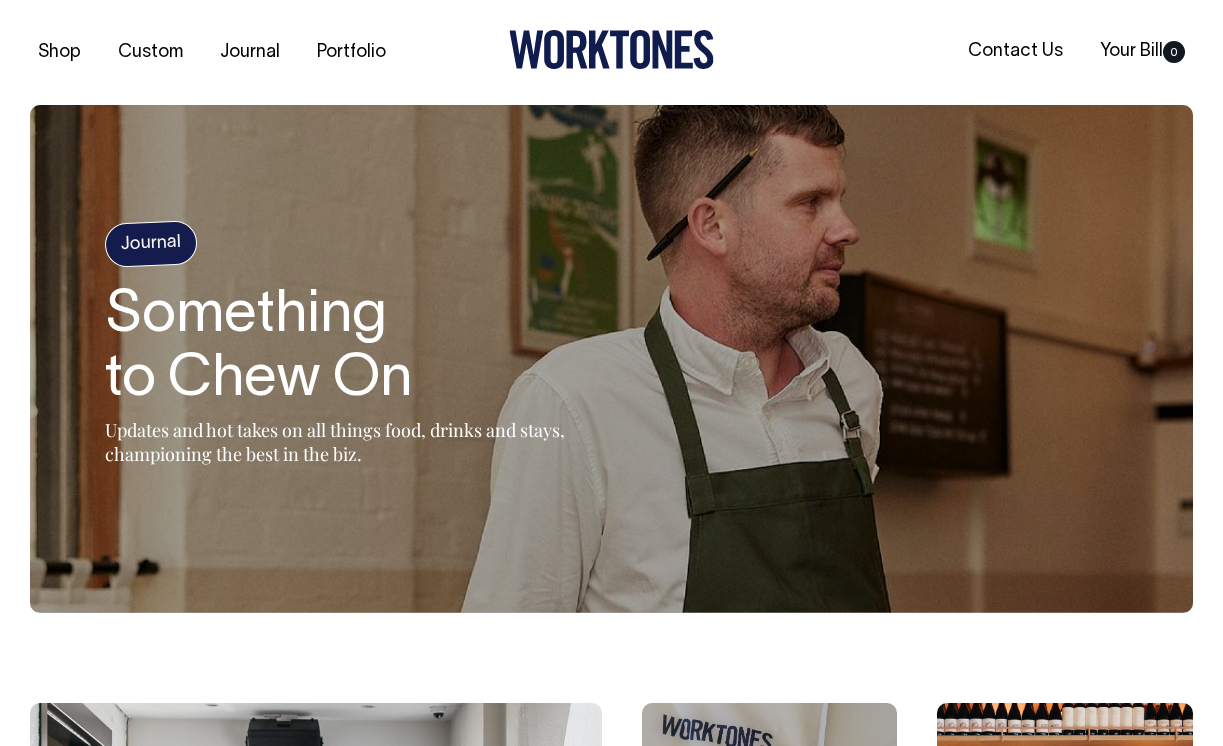 scroll, scrollTop: 0, scrollLeft: 0, axis: both 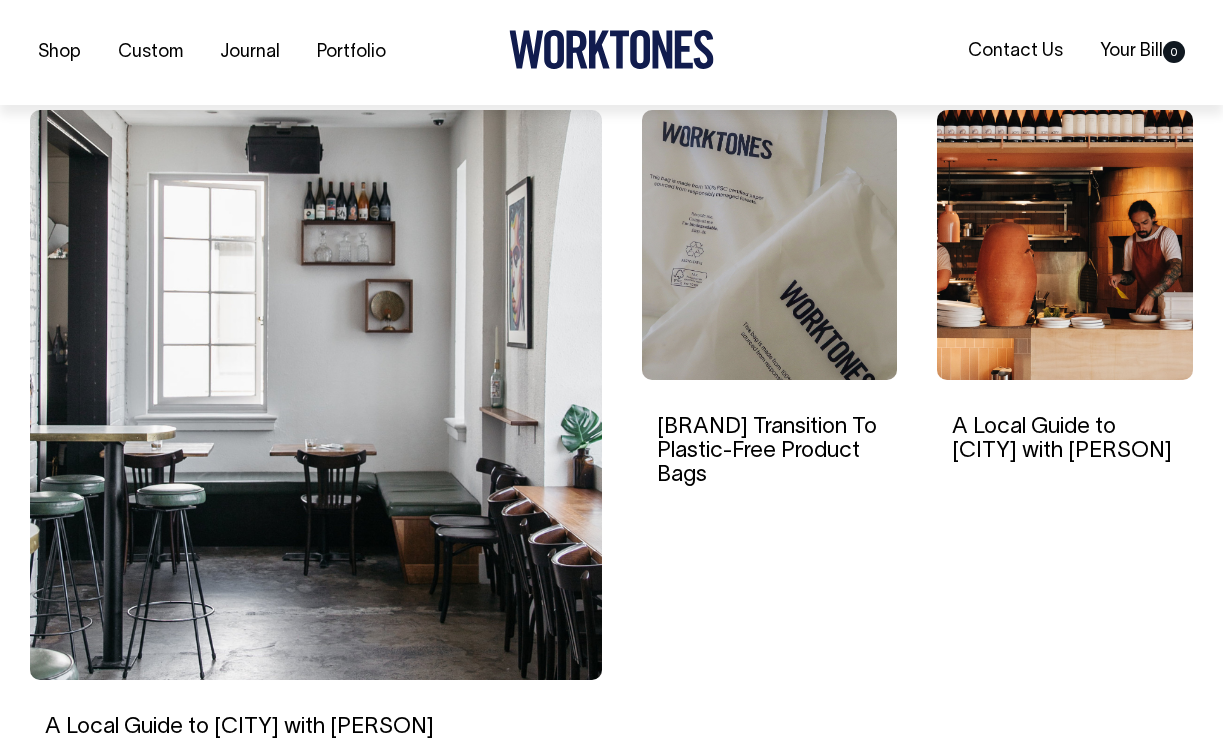 click on "A Local Guide to Brisbane with Anyday" at bounding box center [1062, 439] 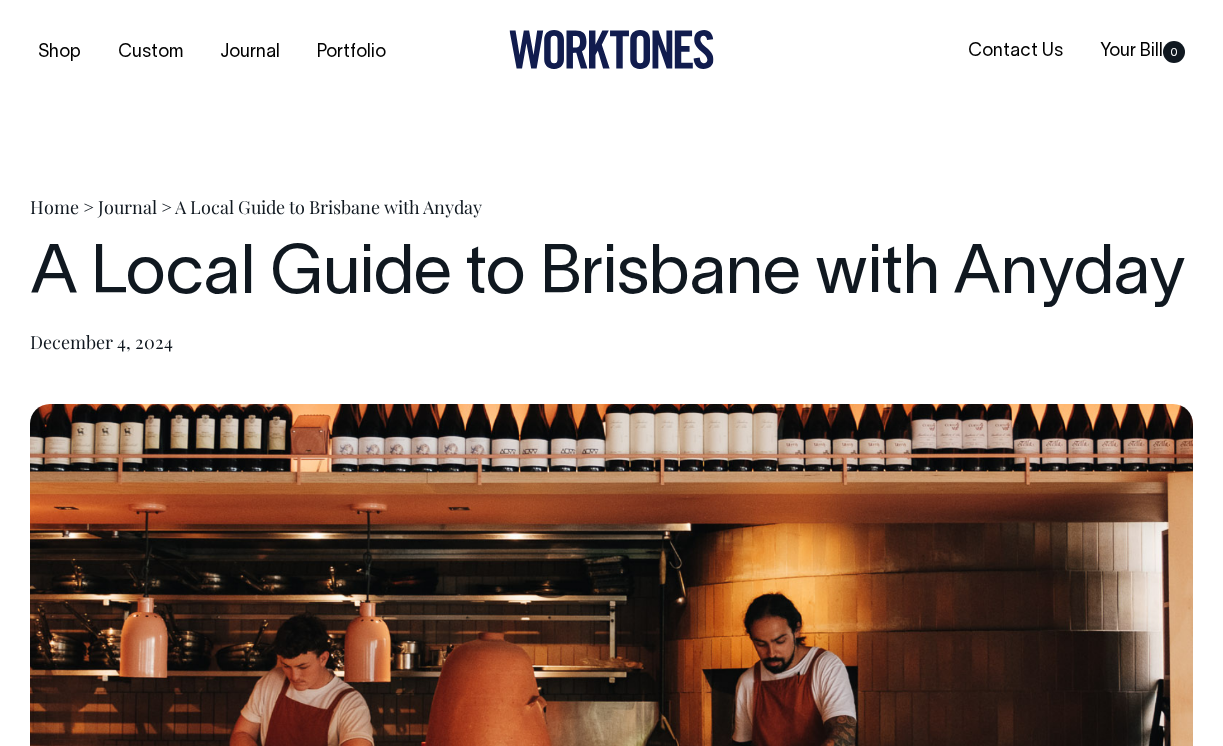 scroll, scrollTop: 0, scrollLeft: 0, axis: both 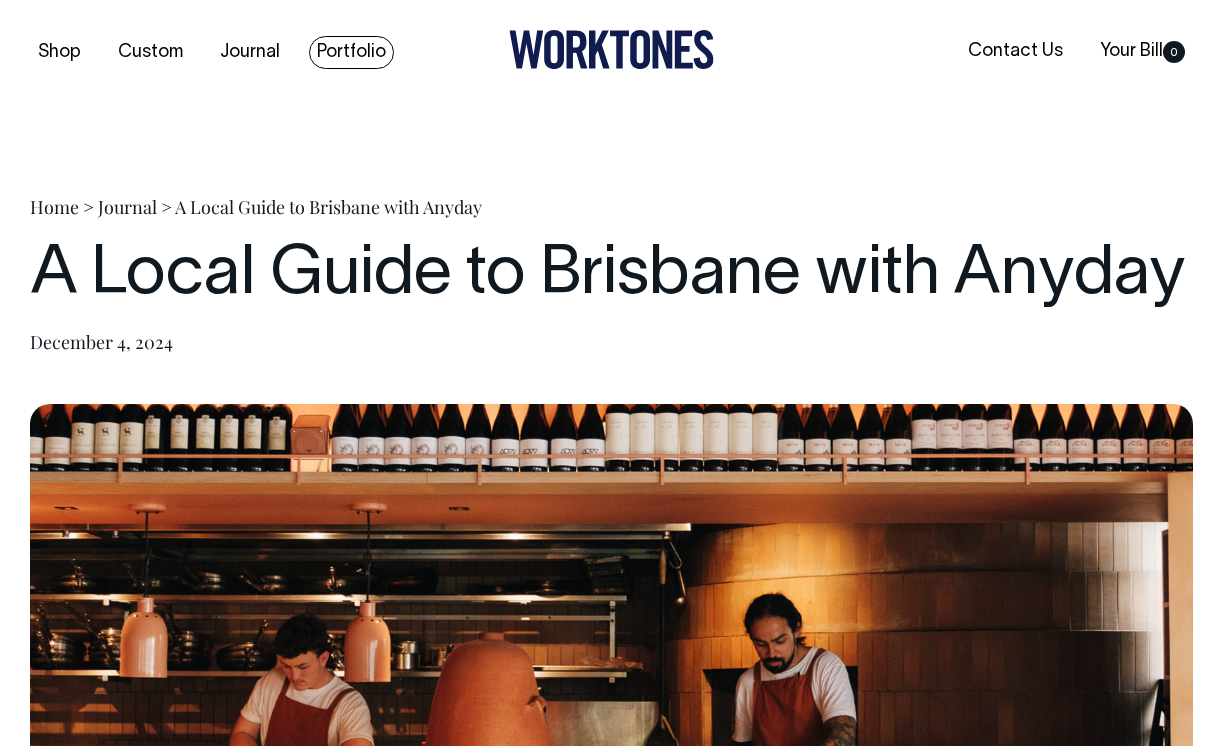 click on "Portfolio" at bounding box center [351, 52] 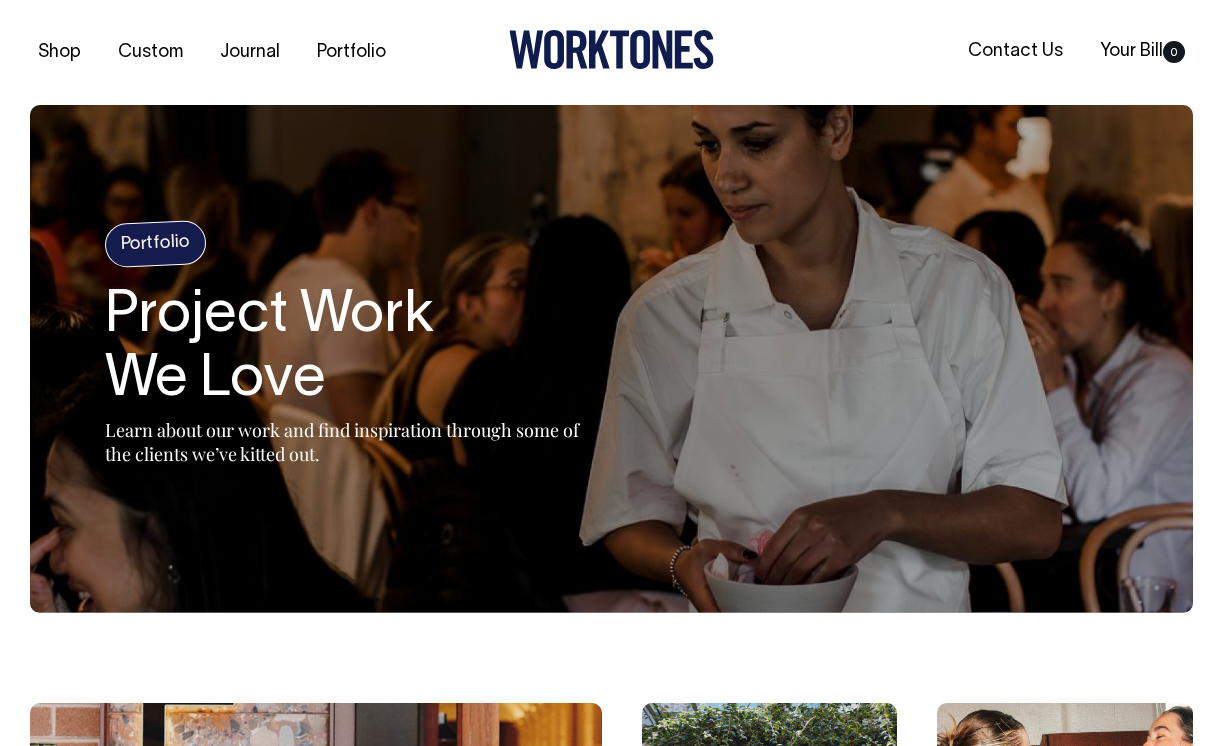 scroll, scrollTop: 0, scrollLeft: 0, axis: both 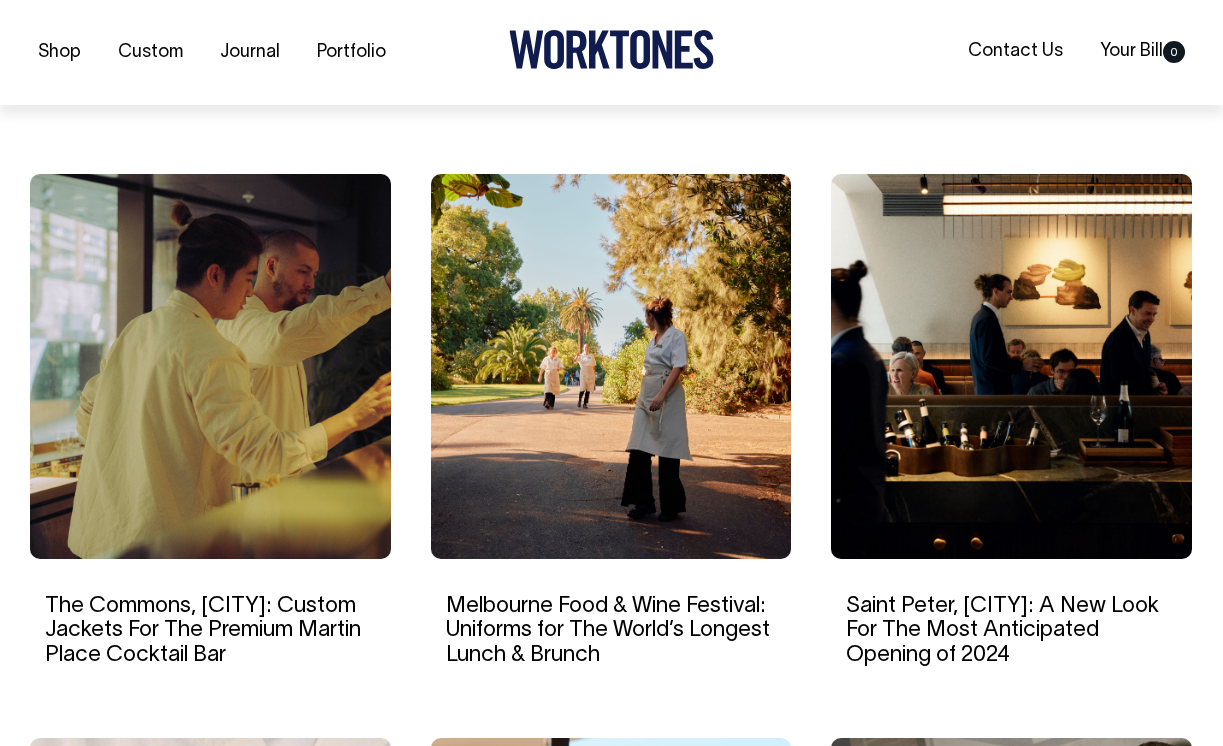 click at bounding box center (210, 366) 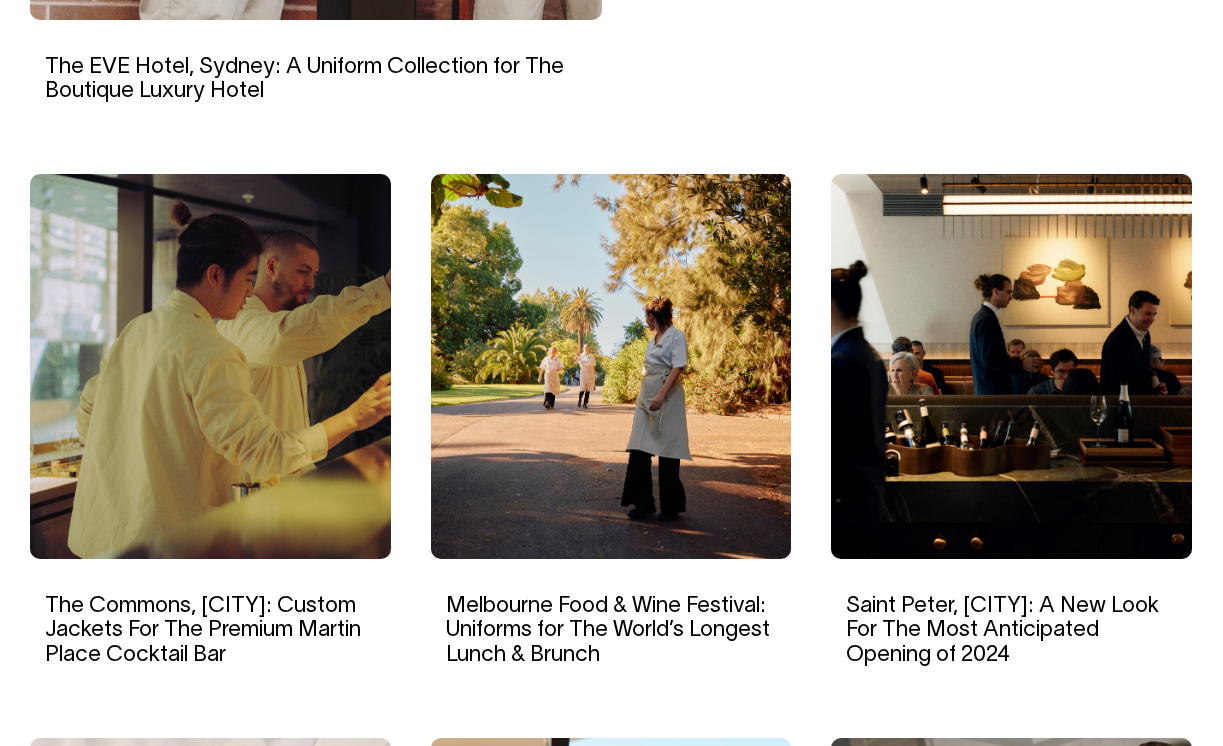 click at bounding box center (611, 366) 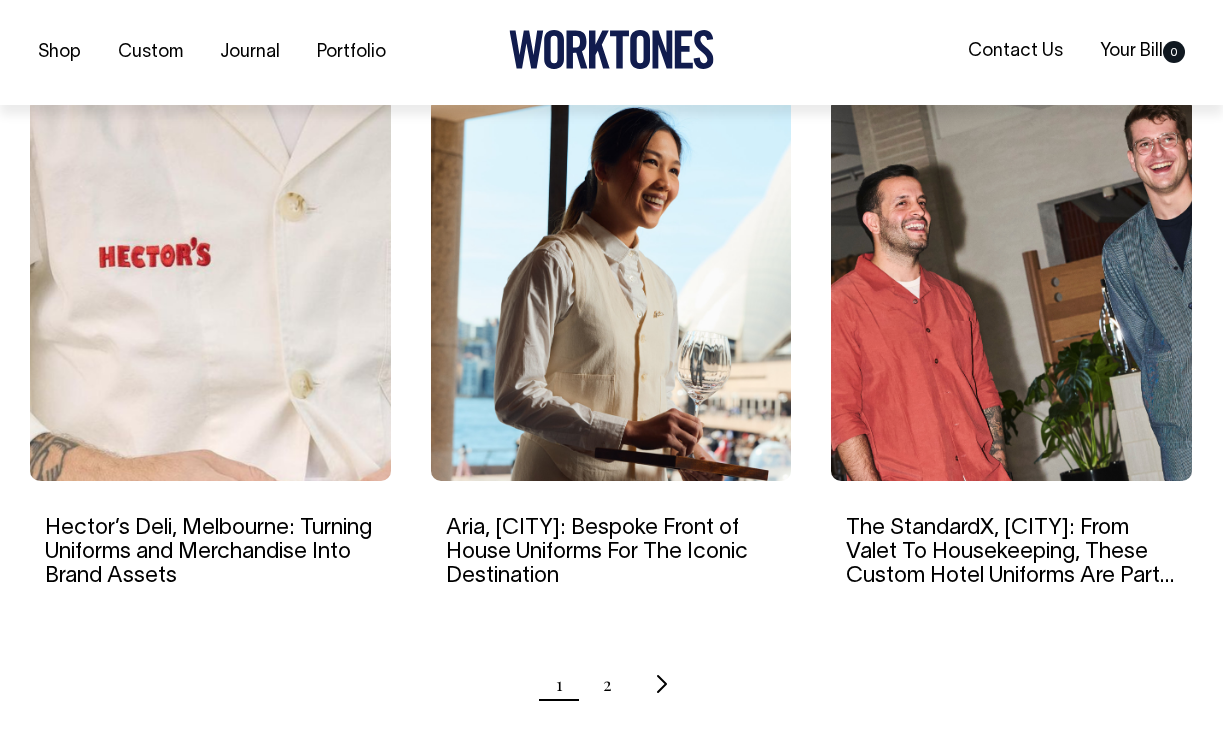 scroll, scrollTop: 1902, scrollLeft: 0, axis: vertical 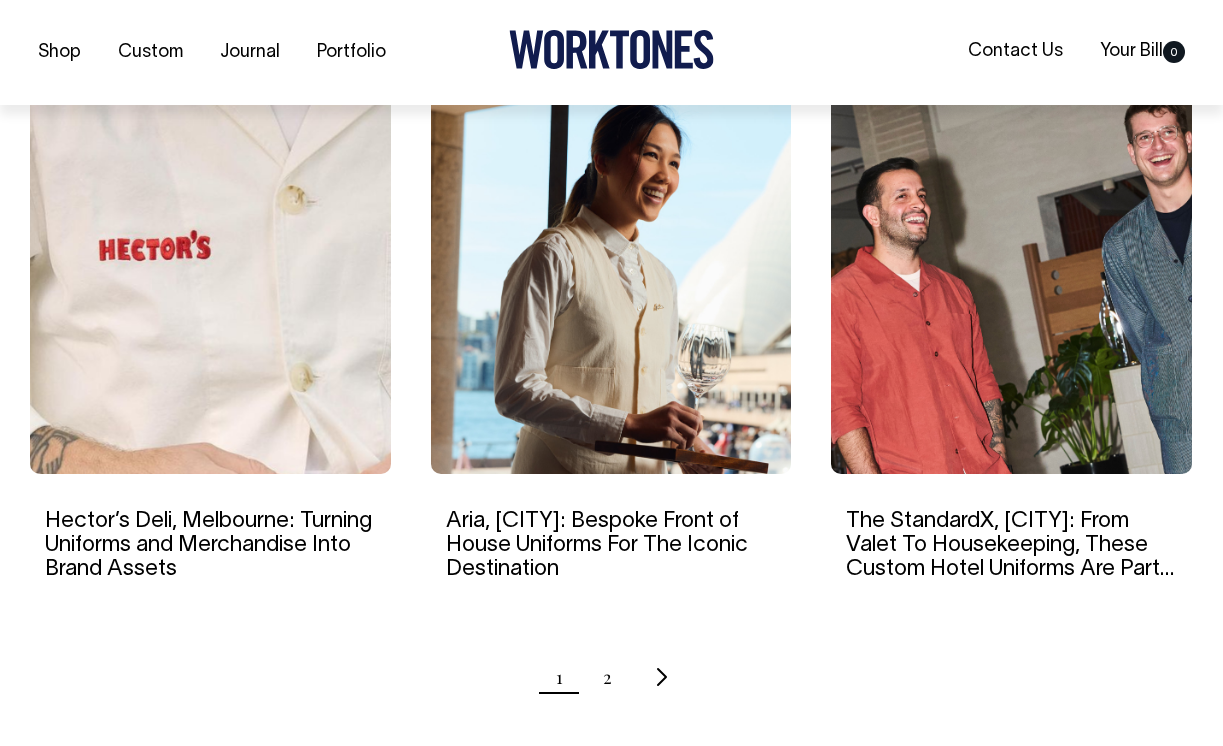click at bounding box center [1011, 281] 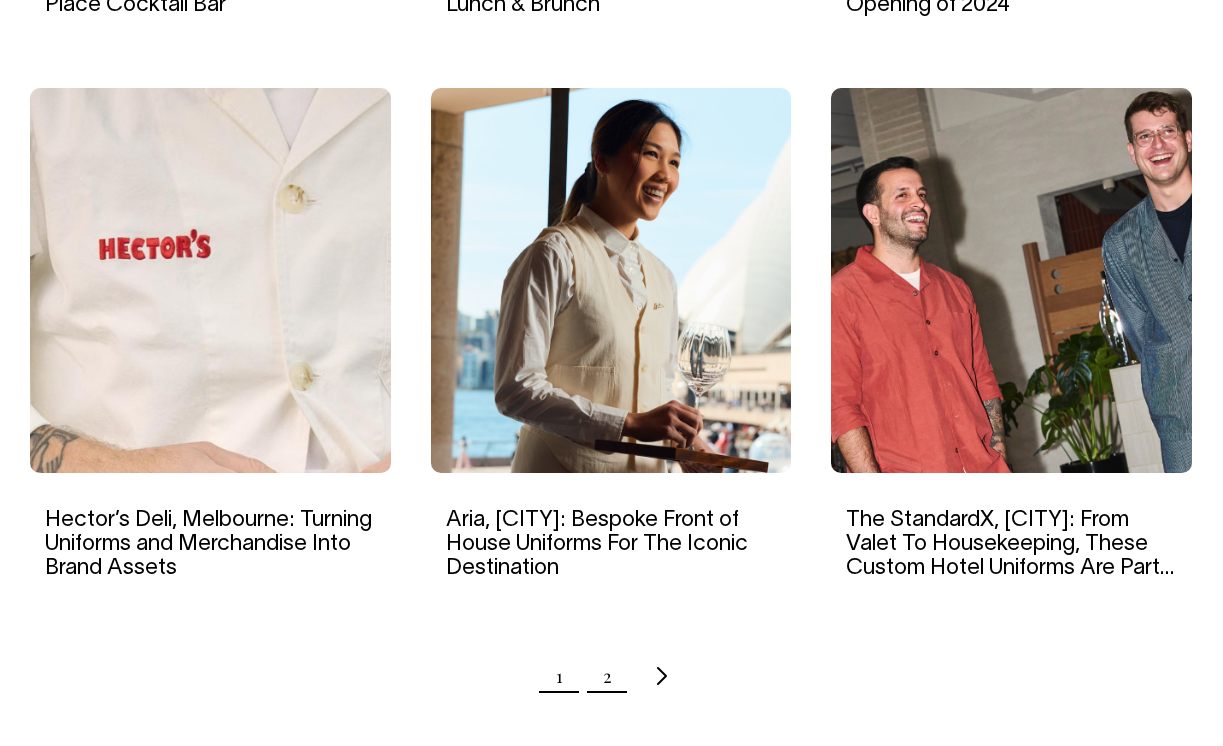 click on "2" at bounding box center (607, 676) 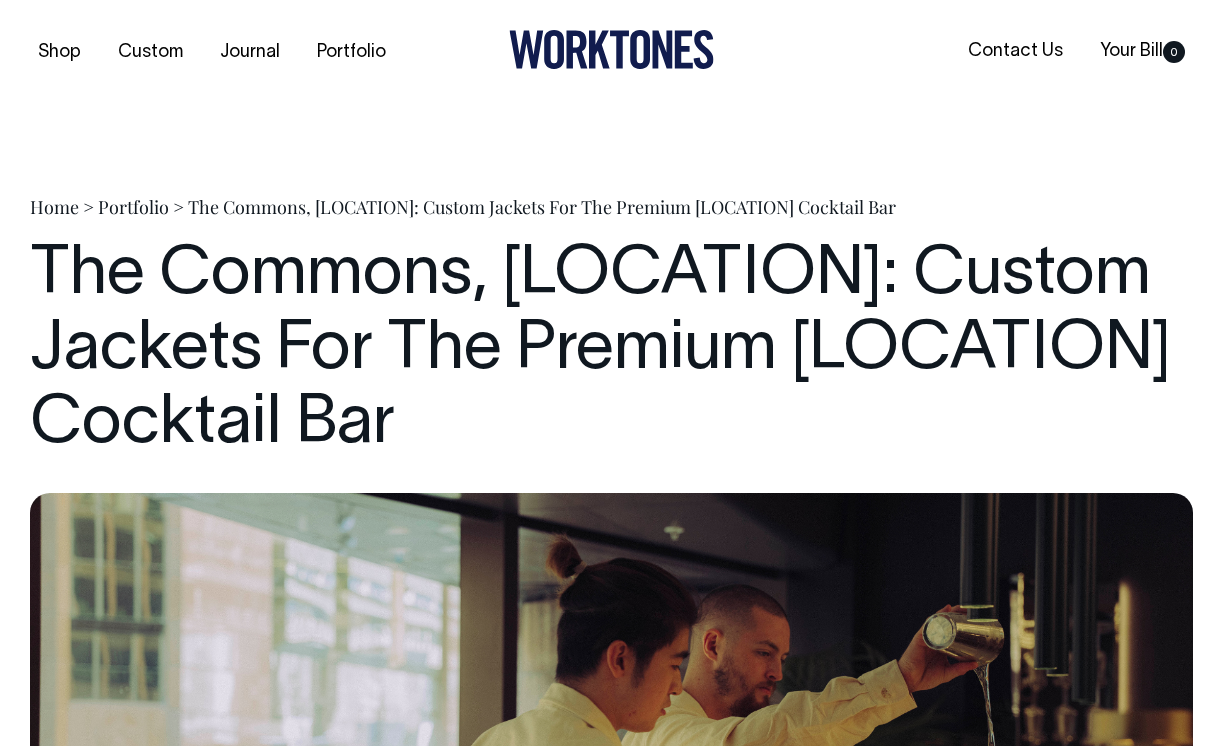 scroll, scrollTop: 0, scrollLeft: 0, axis: both 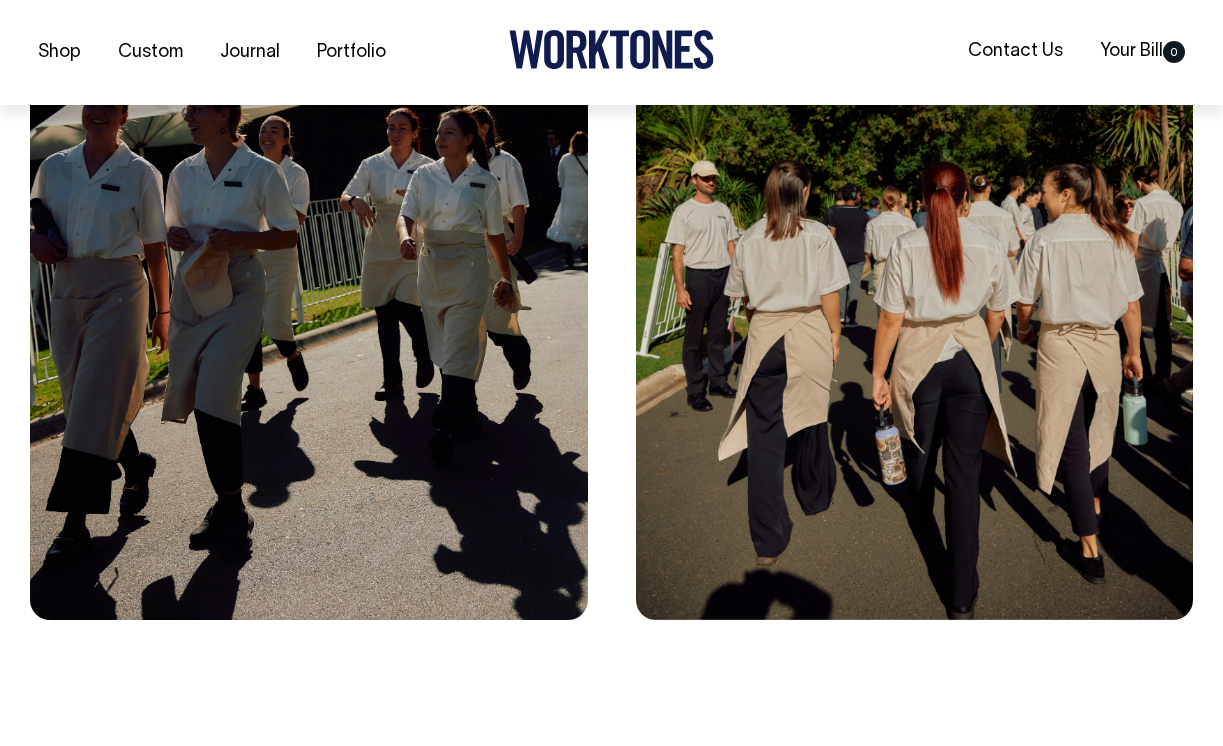 click at bounding box center [309, 271] 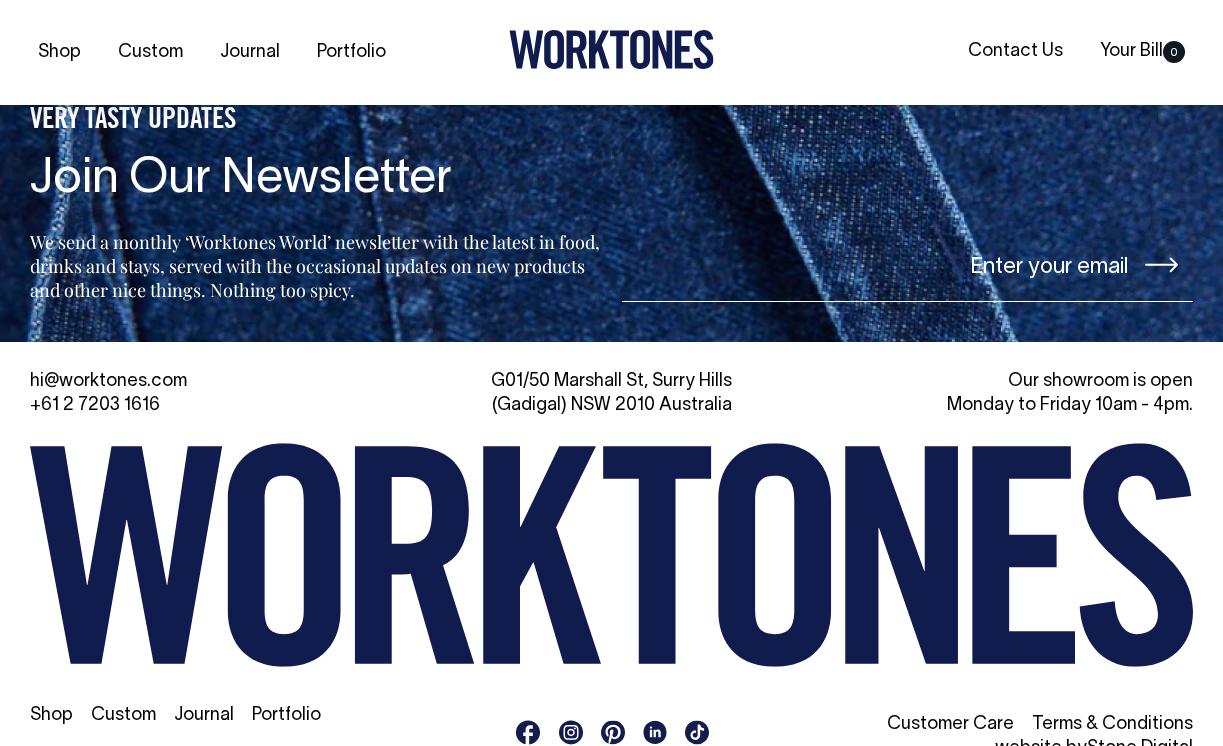 scroll, scrollTop: 10219, scrollLeft: 0, axis: vertical 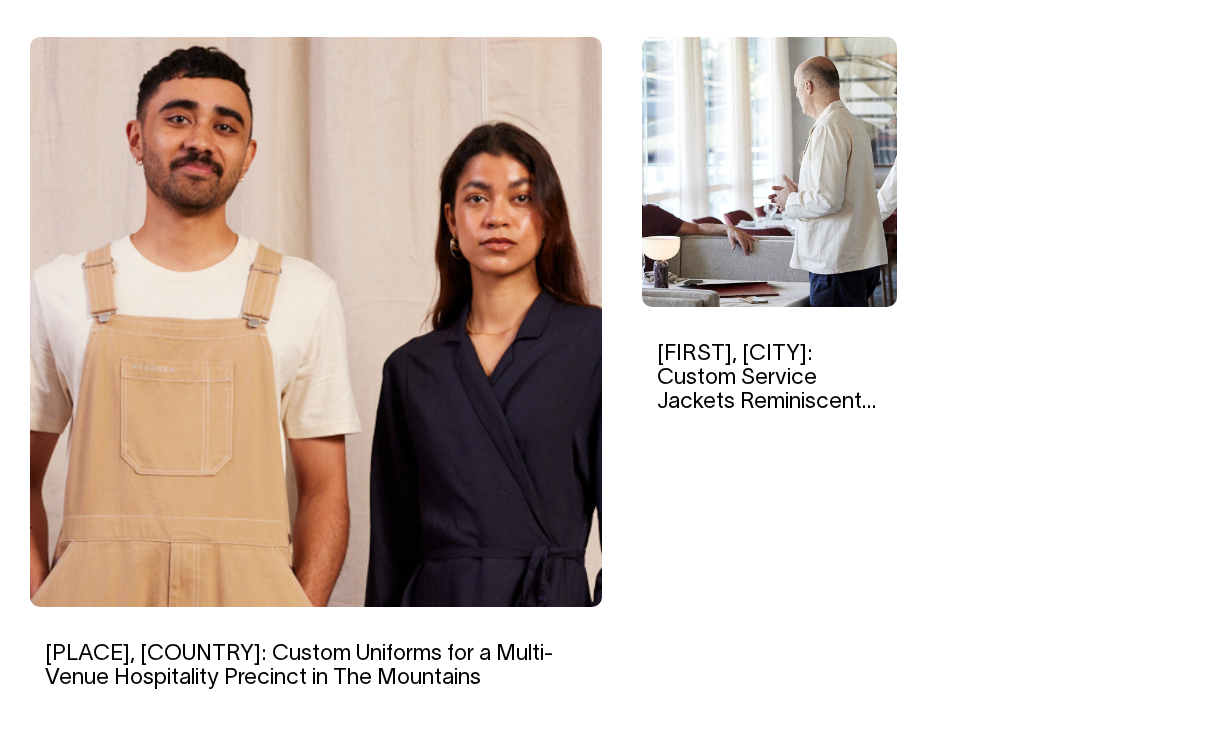 click at bounding box center [770, 172] 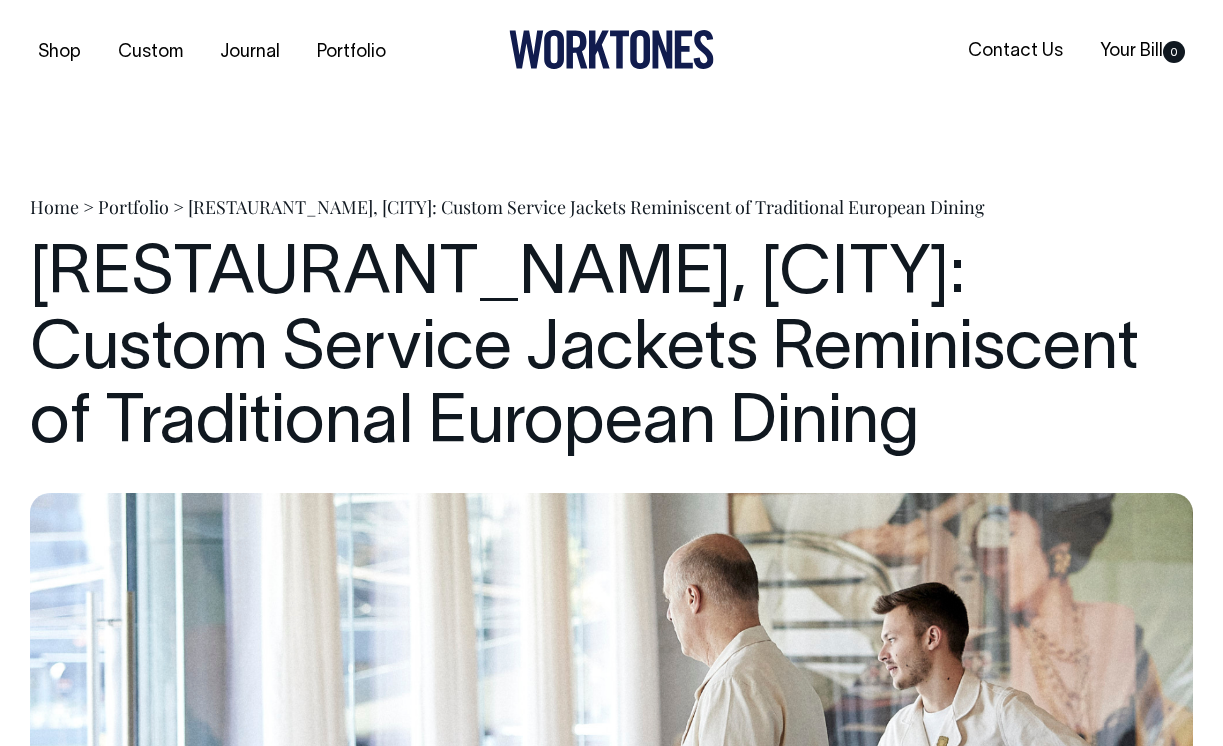 scroll, scrollTop: 196, scrollLeft: 0, axis: vertical 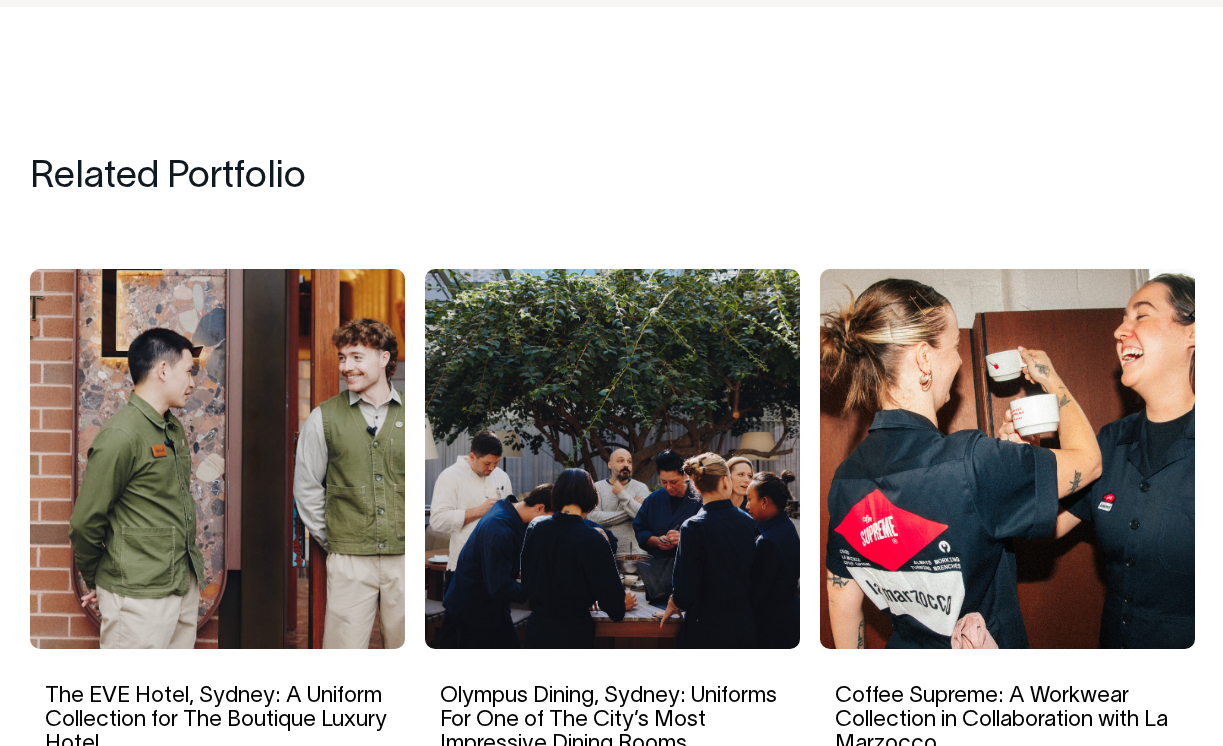 click at bounding box center (217, 459) 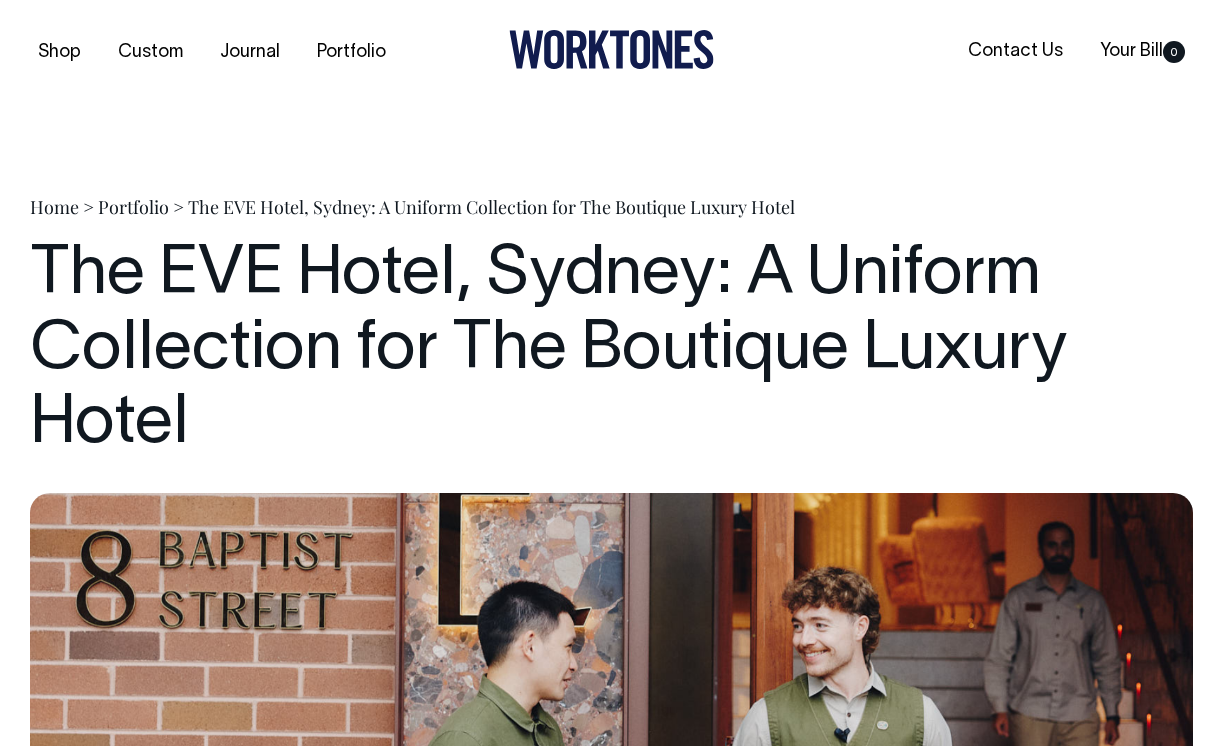 scroll, scrollTop: 0, scrollLeft: 0, axis: both 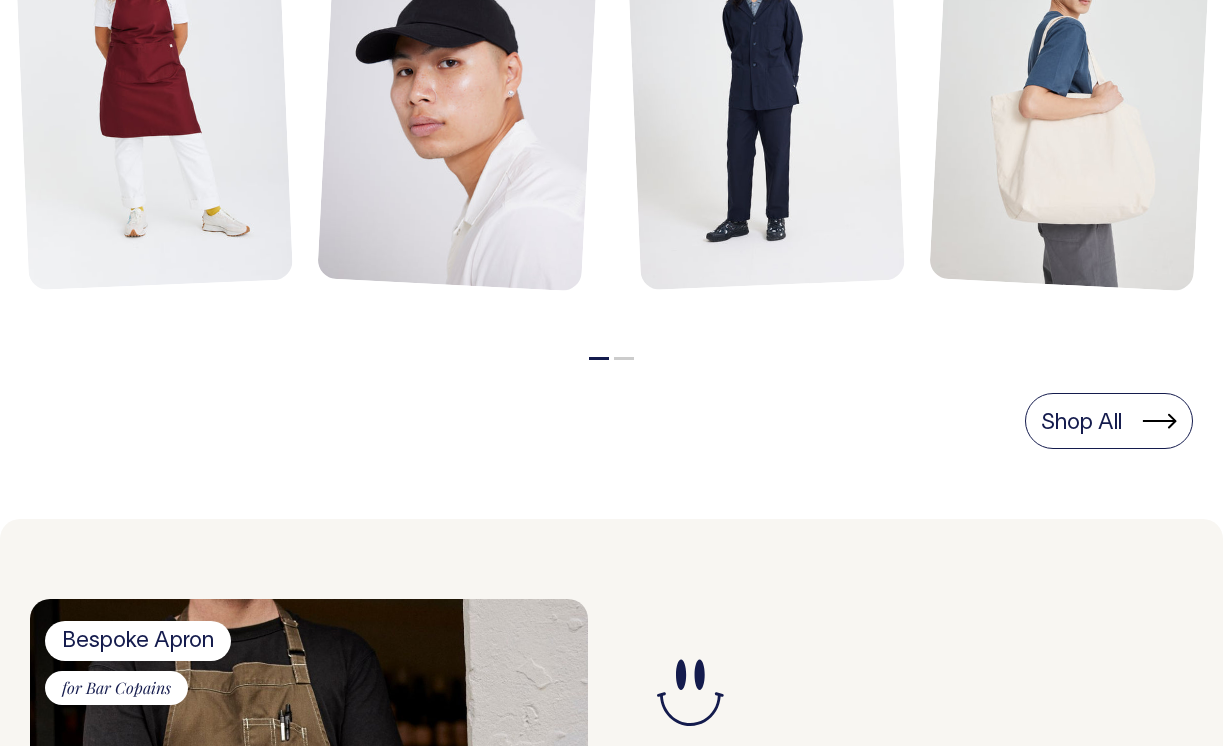 click on "2" at bounding box center [624, 358] 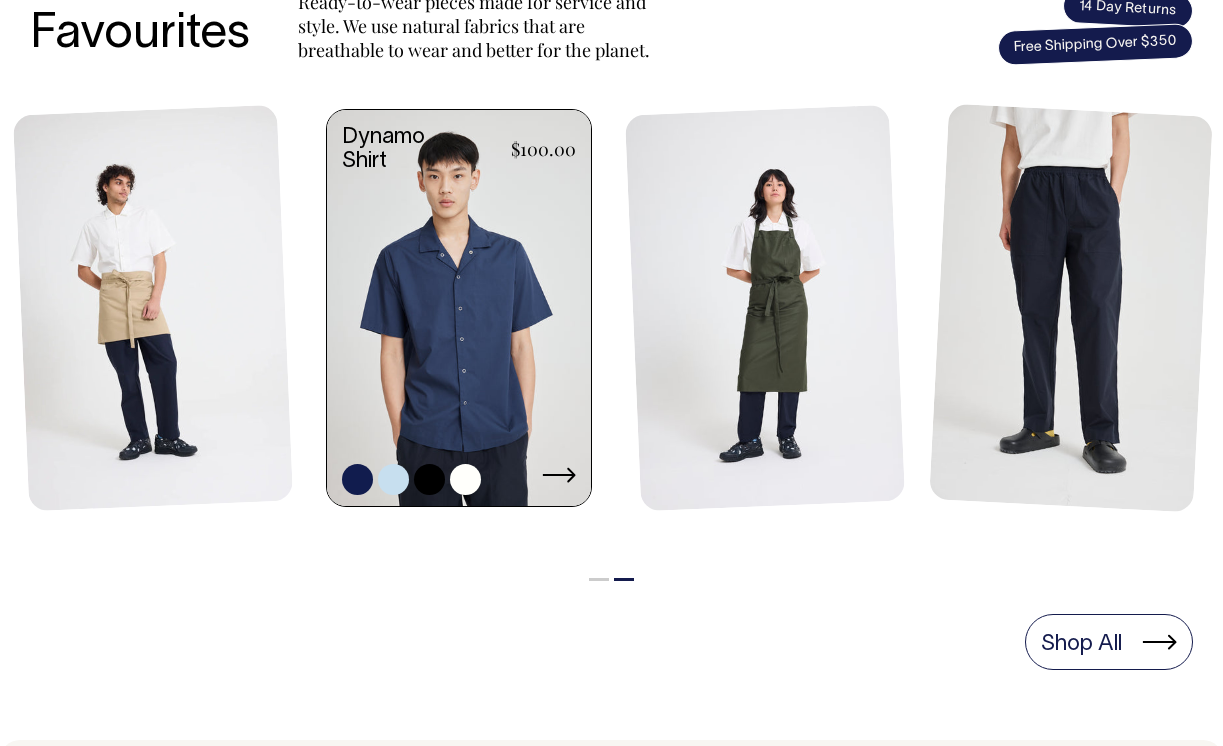 scroll, scrollTop: 900, scrollLeft: 0, axis: vertical 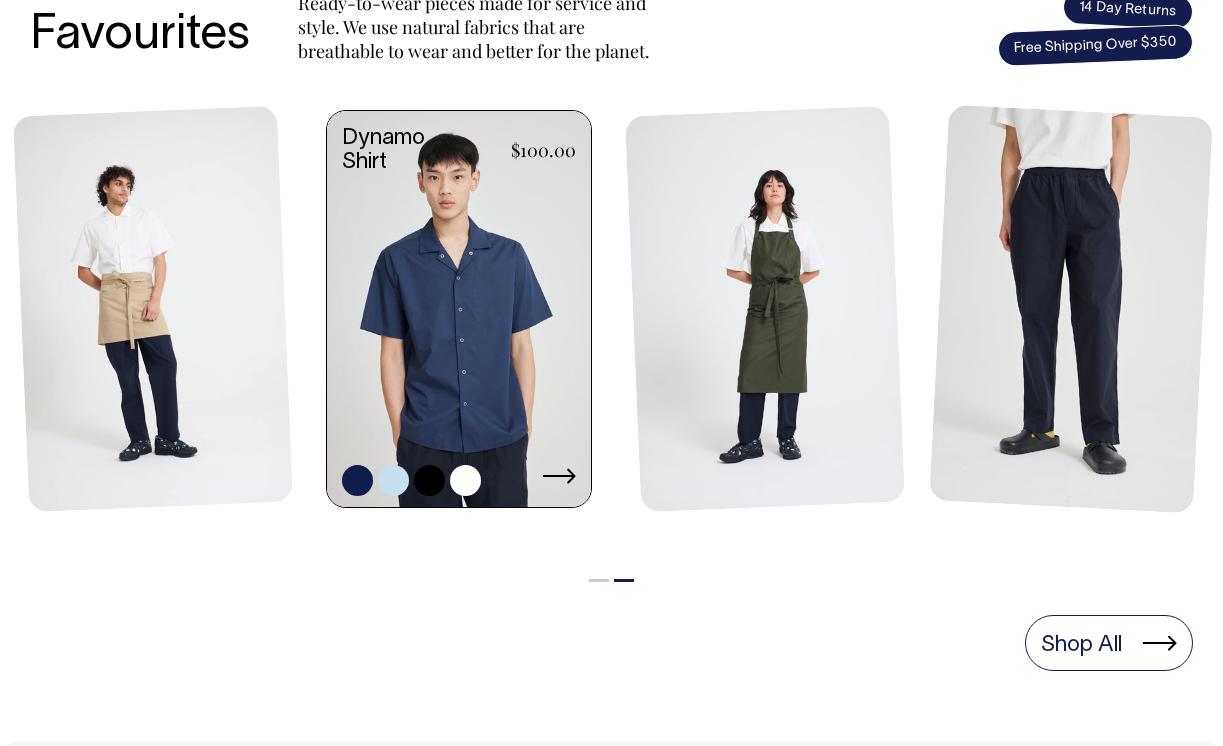 click at bounding box center [459, 311] 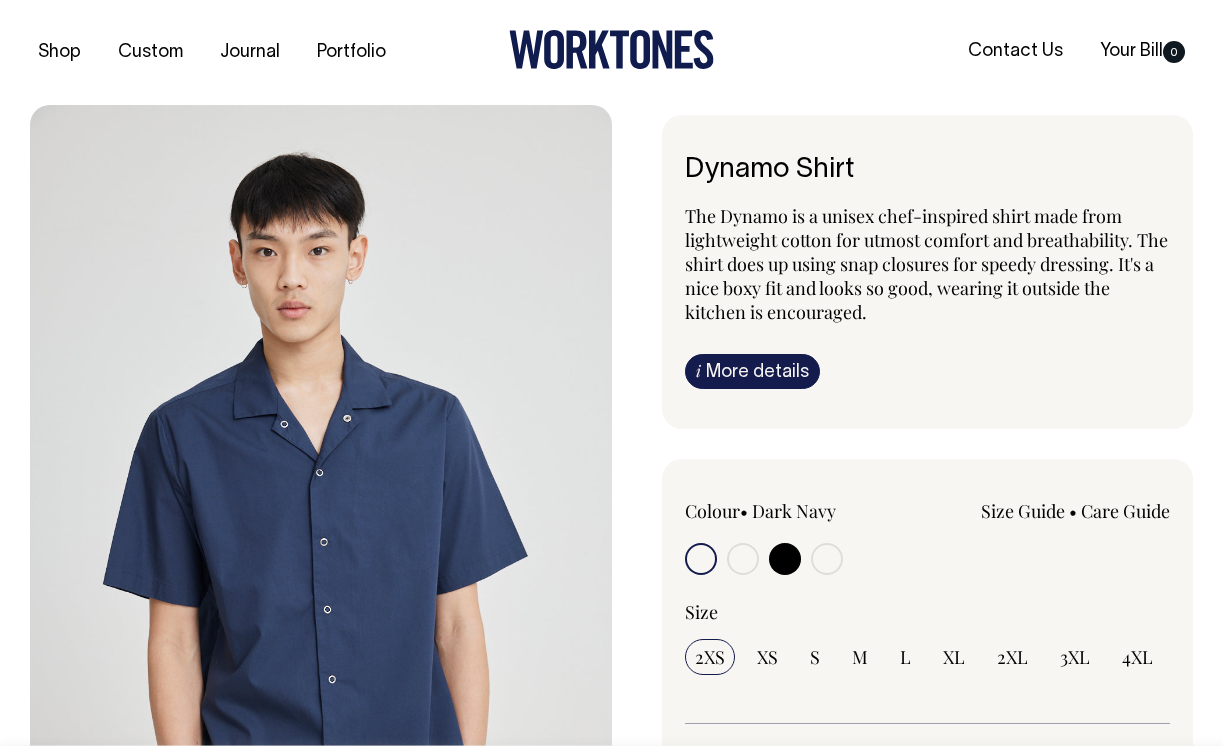 scroll, scrollTop: 0, scrollLeft: 0, axis: both 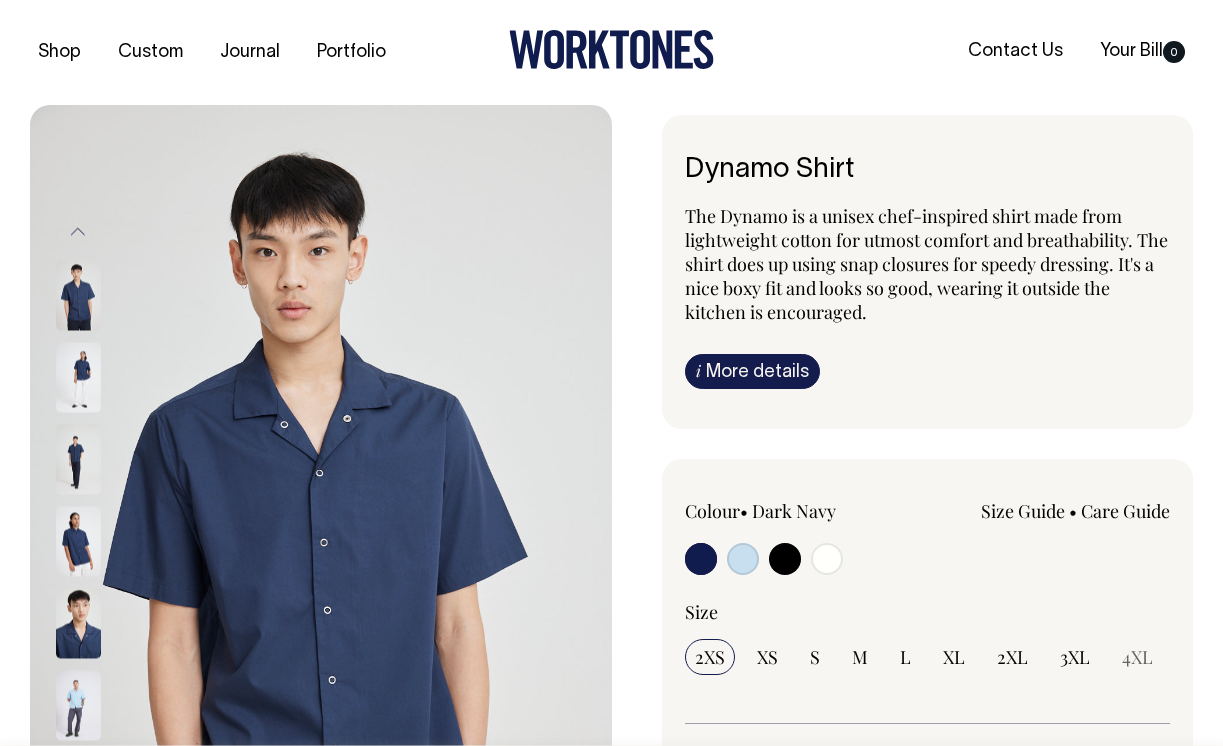 click at bounding box center [827, 559] 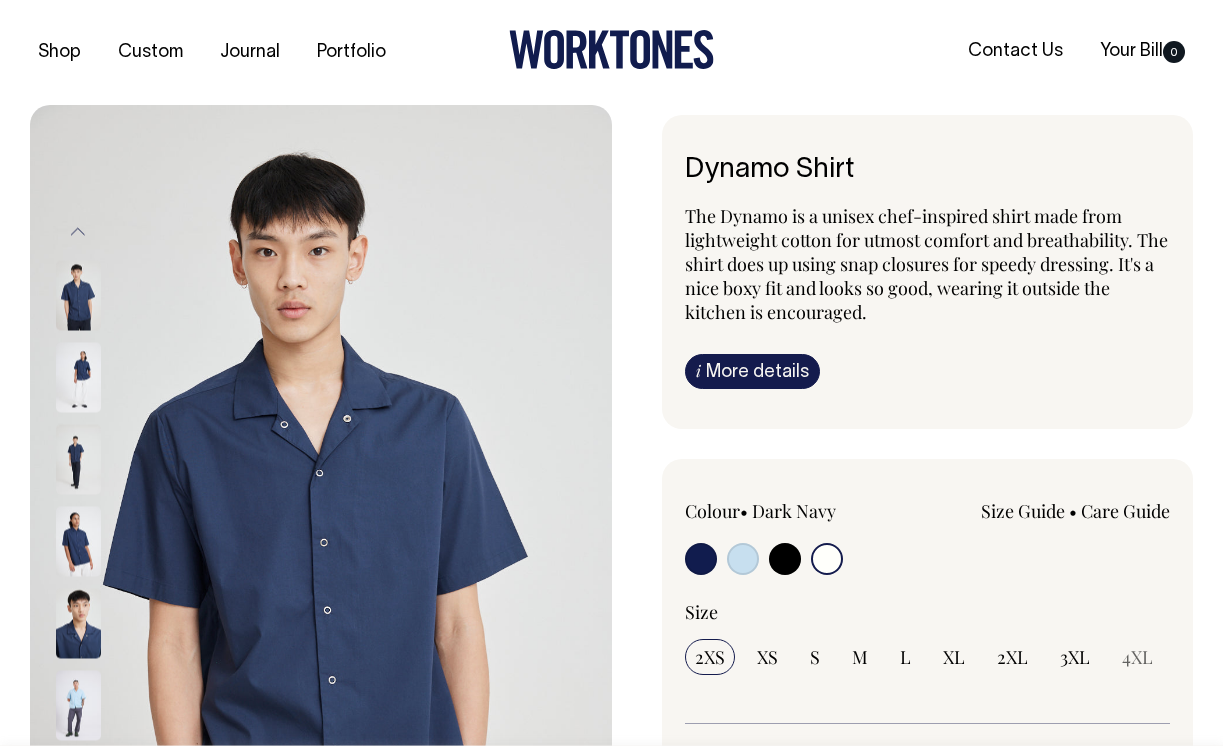 radio on "true" 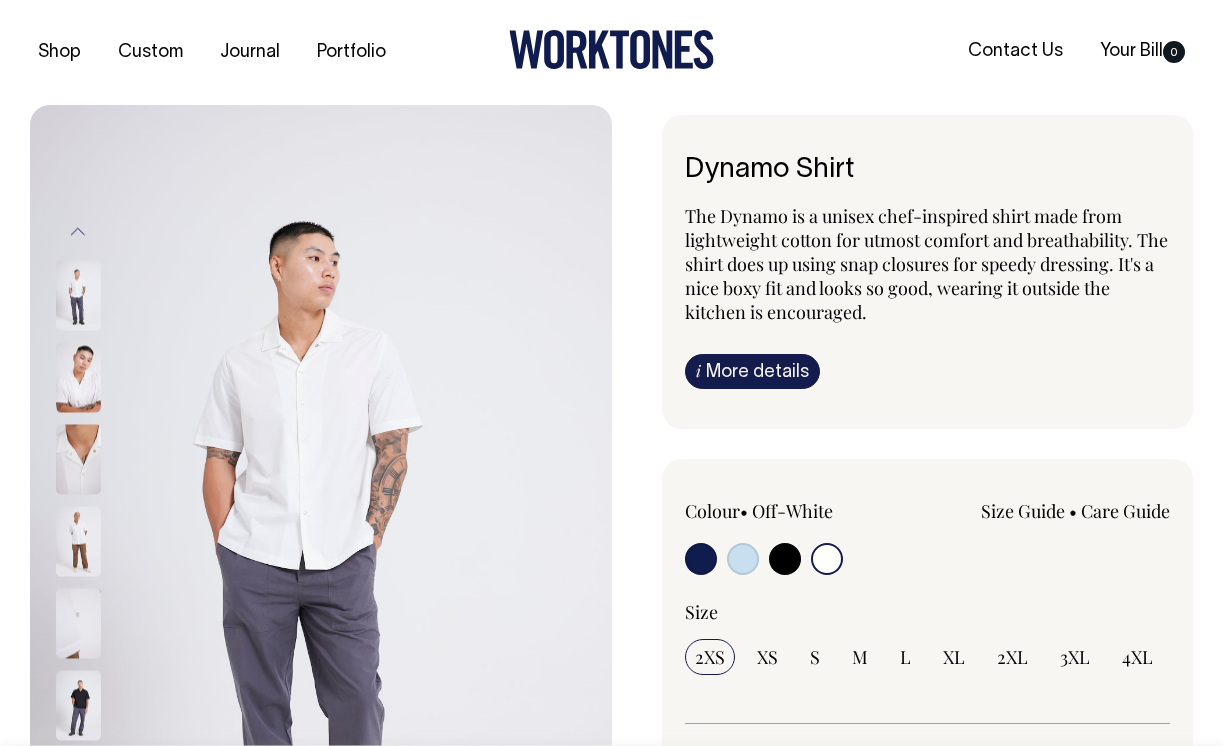 click at bounding box center [78, 377] 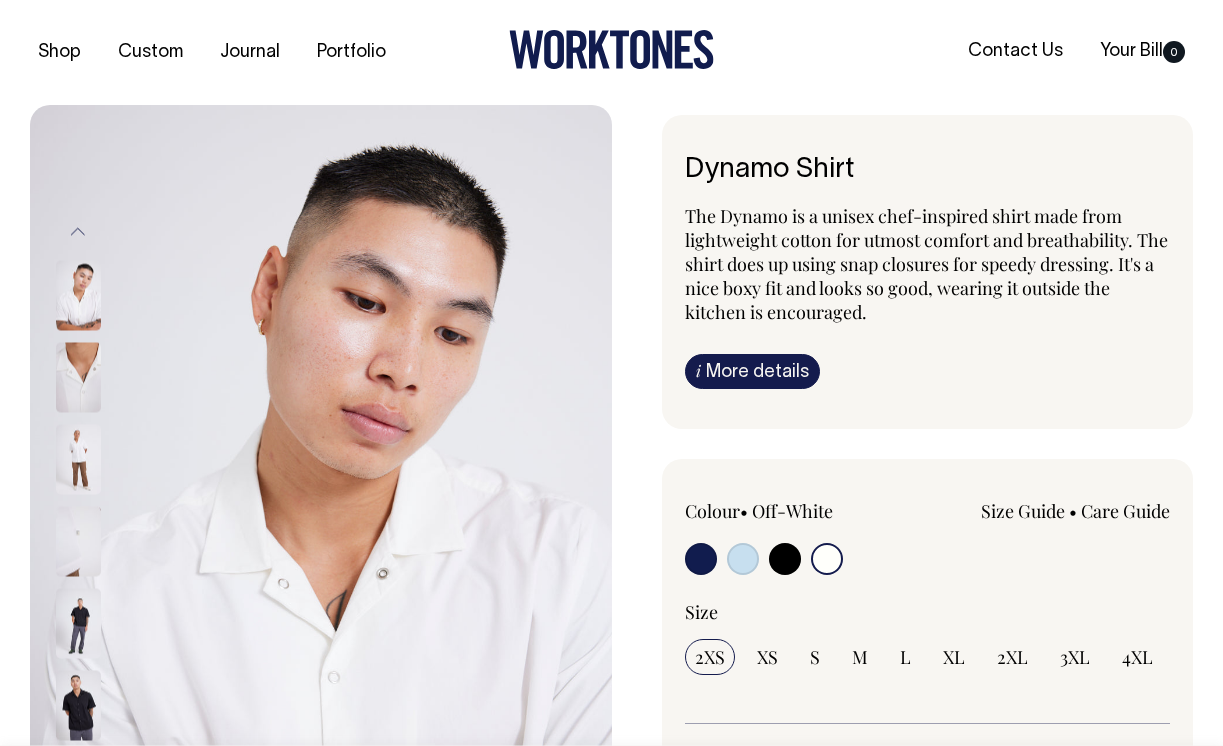 click at bounding box center [78, 377] 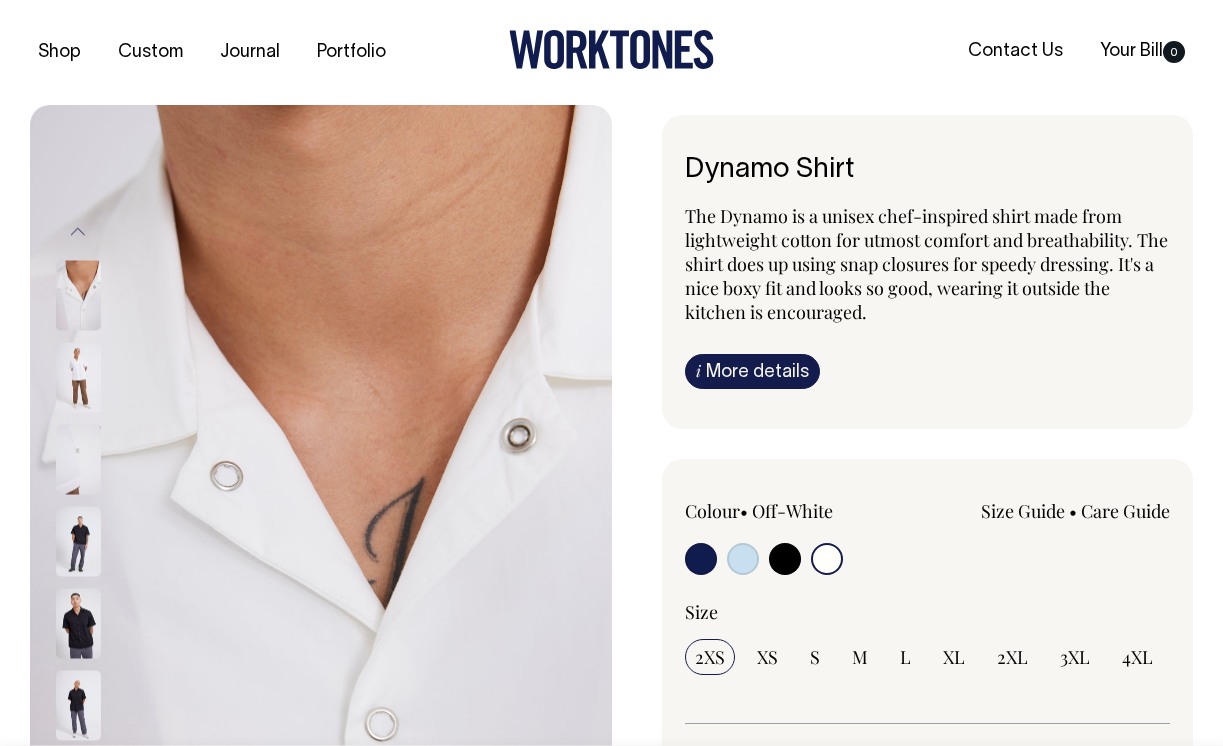 click at bounding box center (78, 377) 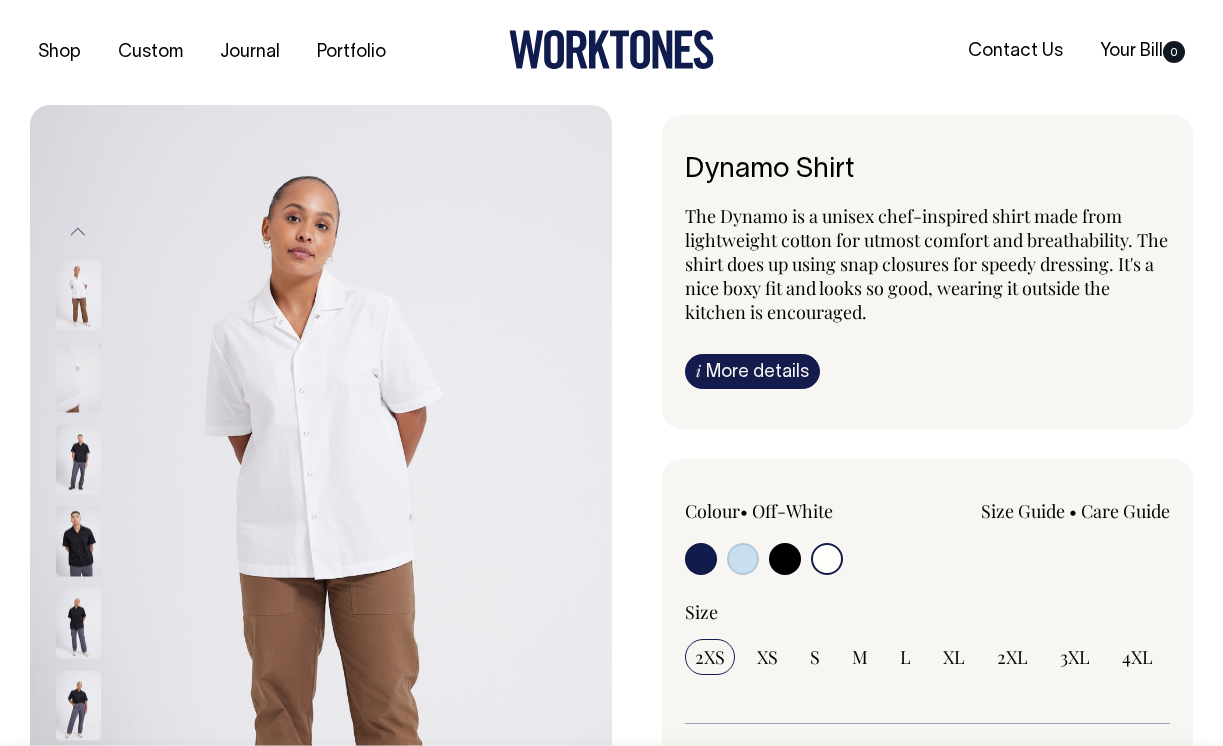 click at bounding box center [78, 377] 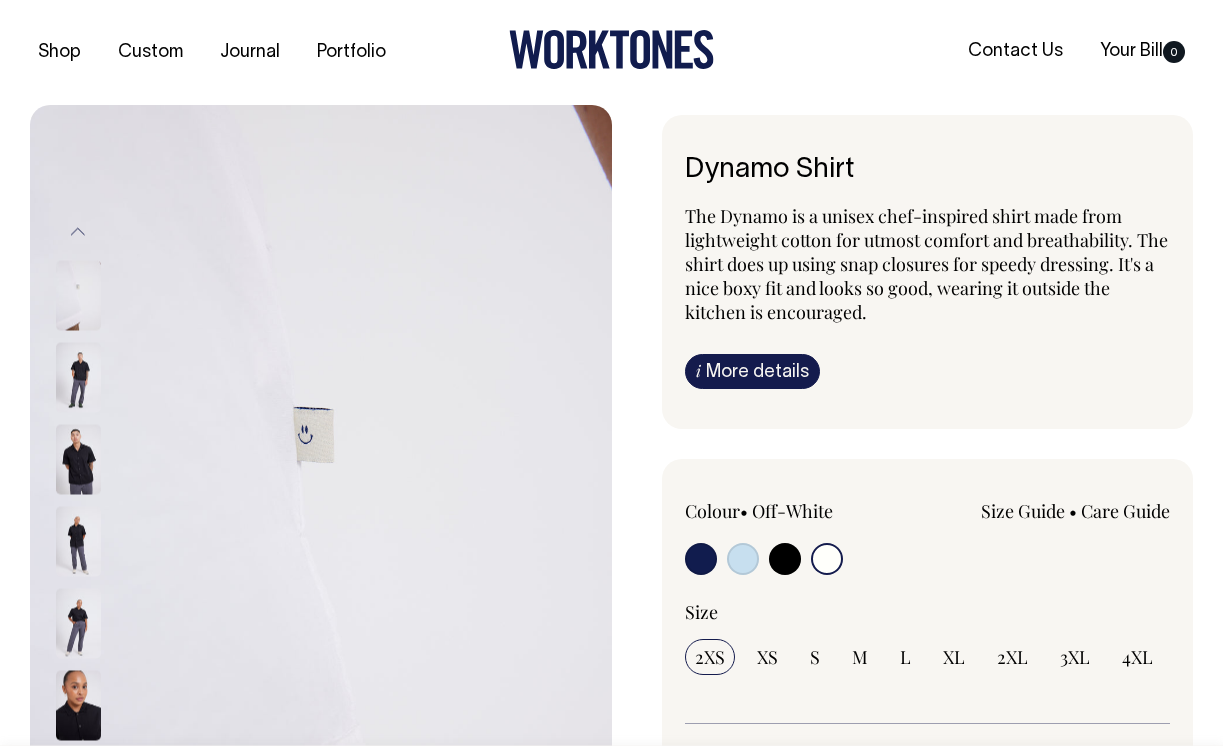 click at bounding box center [78, 377] 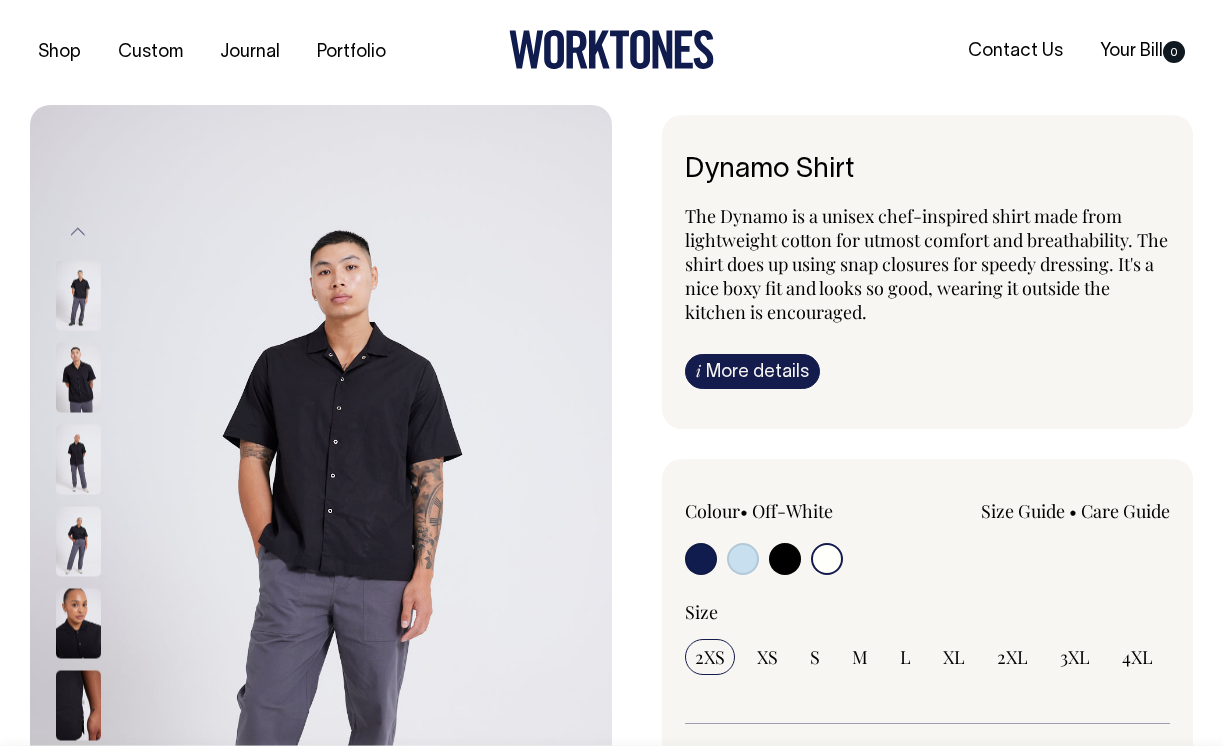 click at bounding box center (78, 377) 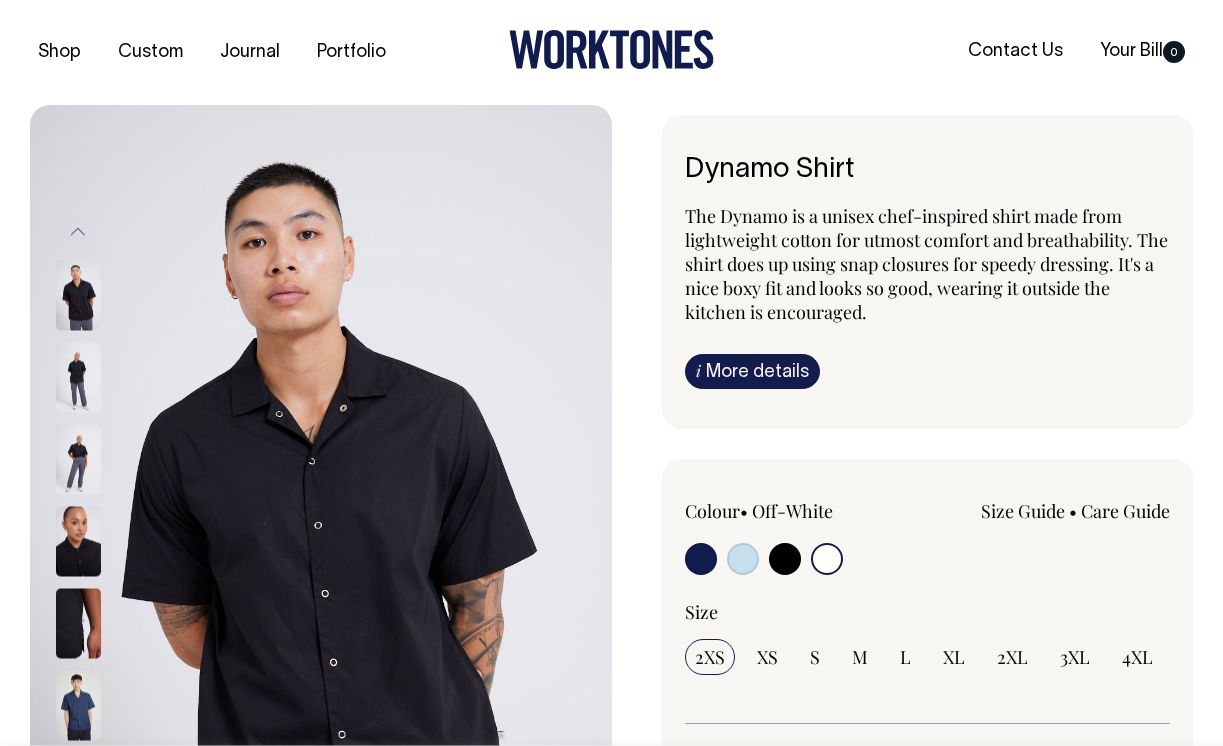 click at bounding box center (78, 377) 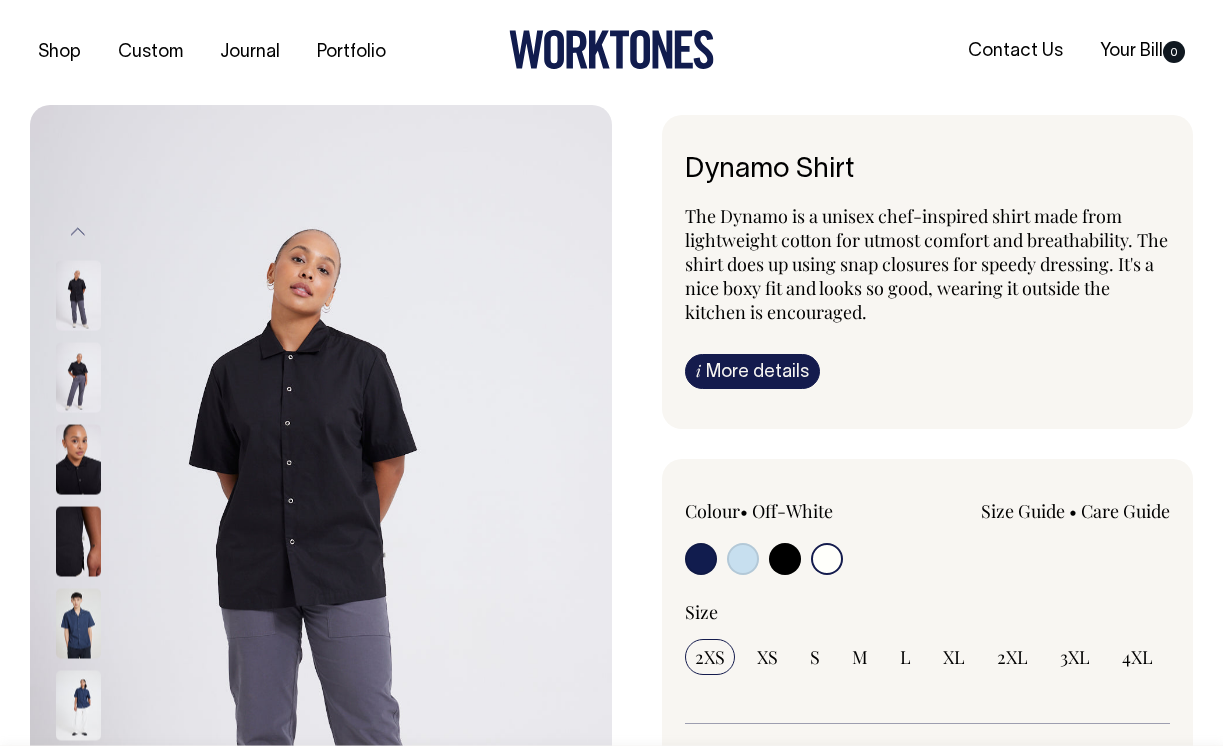 click at bounding box center (78, 377) 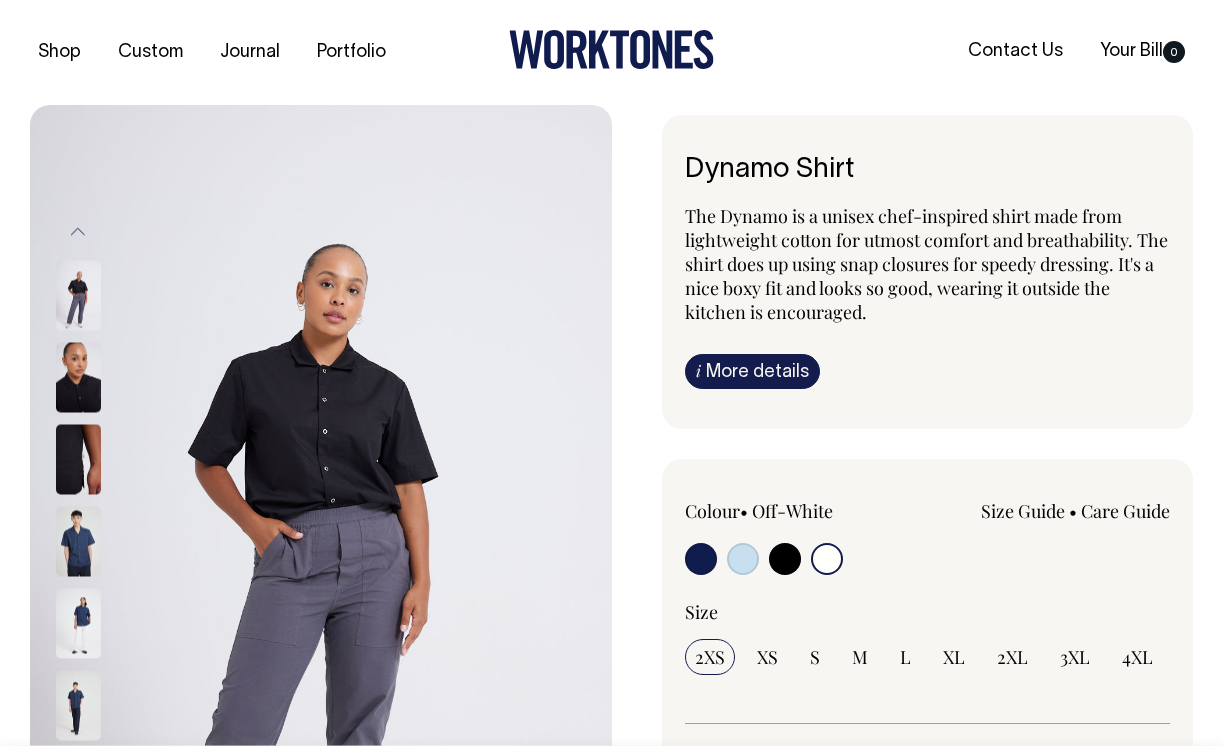 click at bounding box center (78, 377) 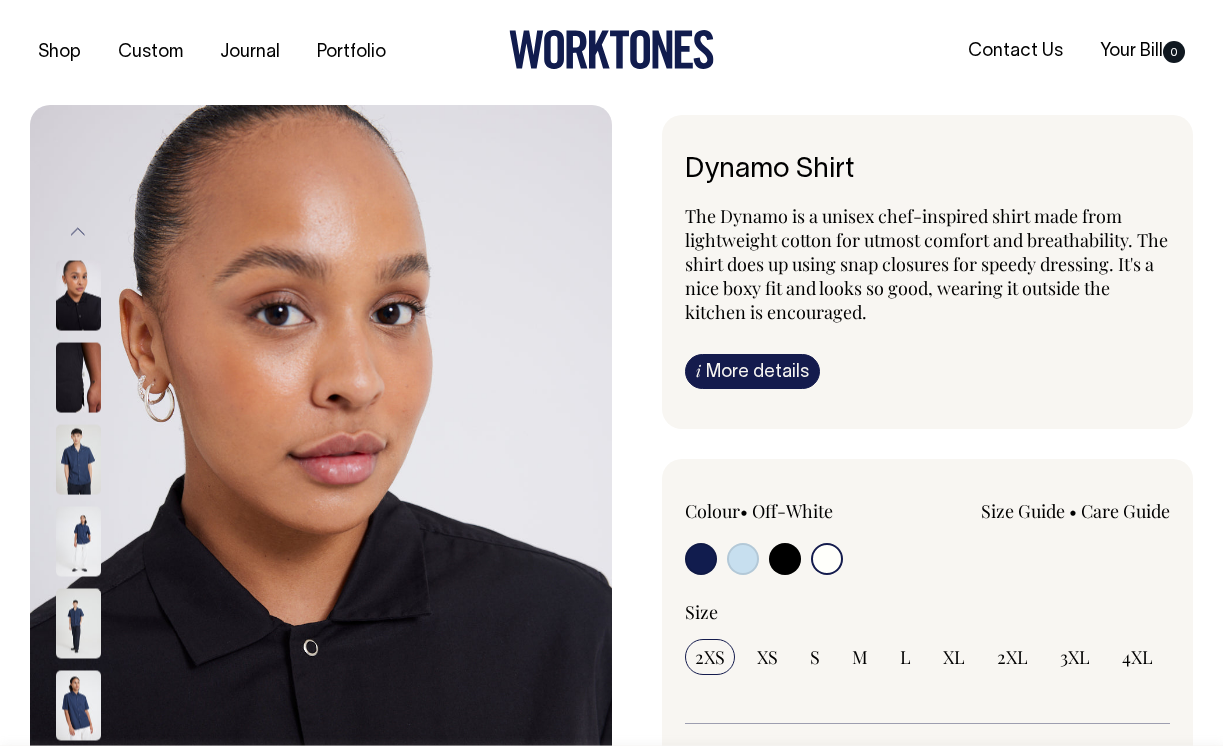 click at bounding box center [78, 377] 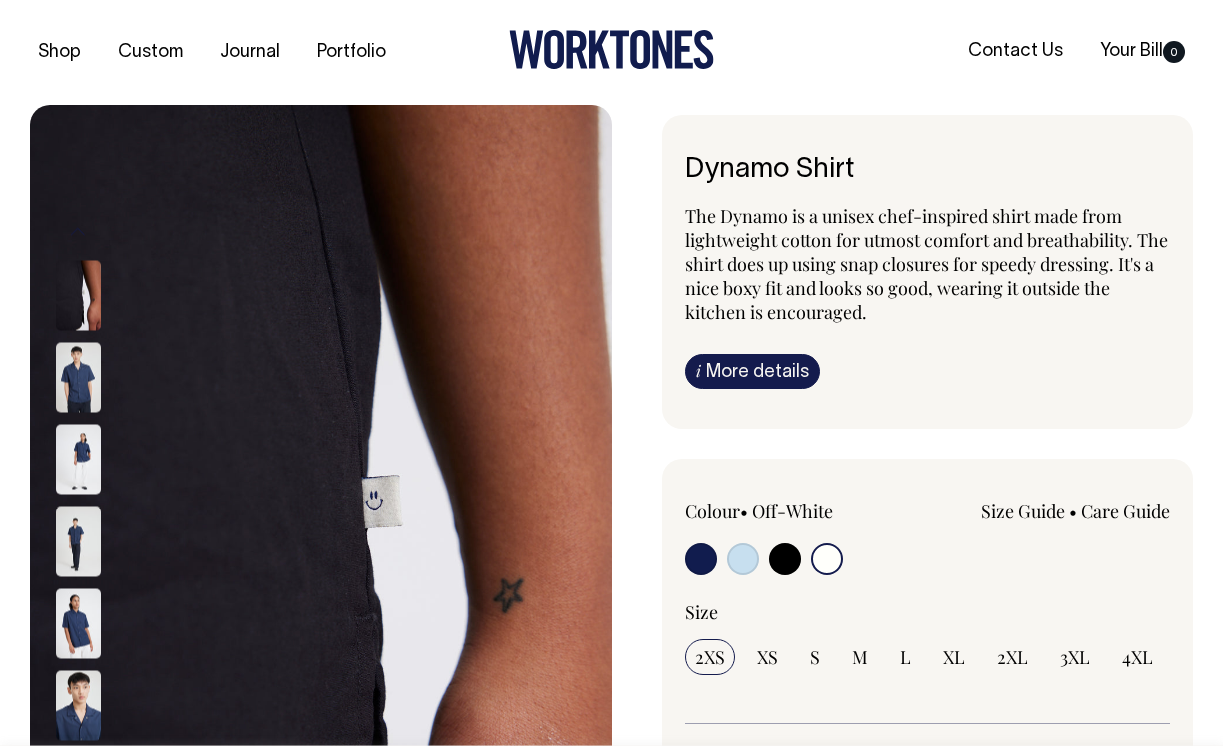 click at bounding box center (78, 377) 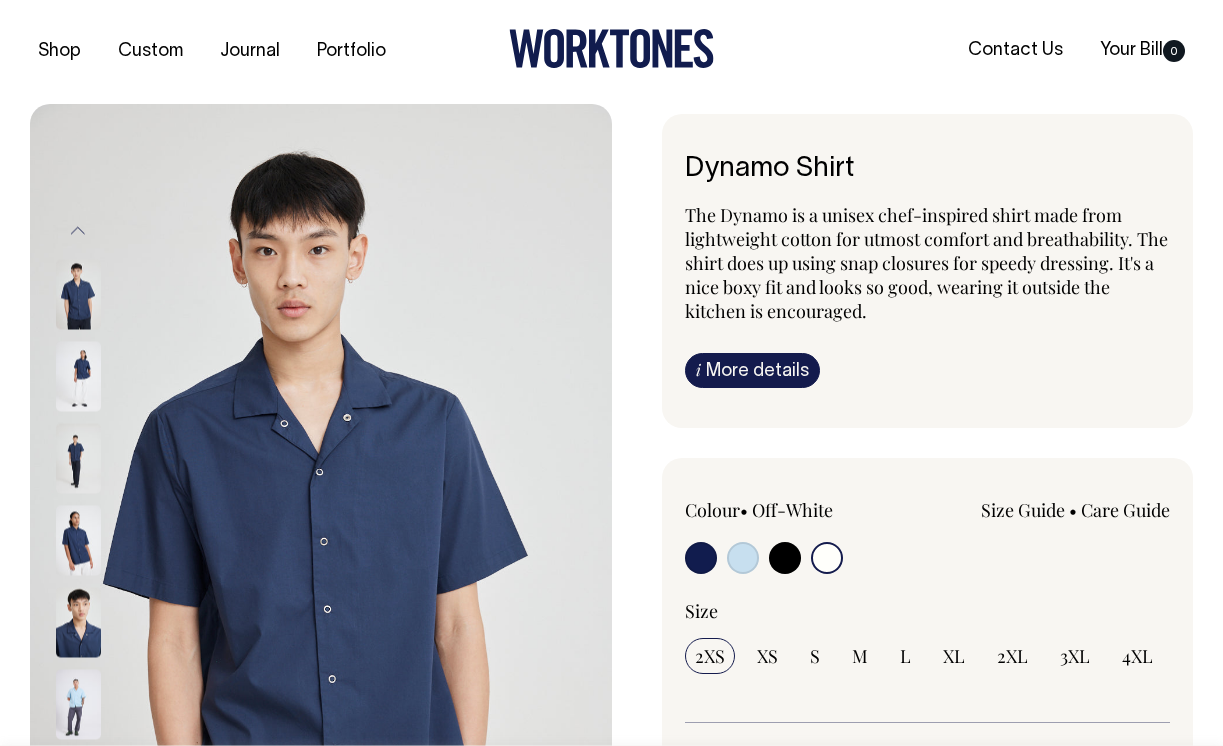 scroll, scrollTop: 0, scrollLeft: 0, axis: both 